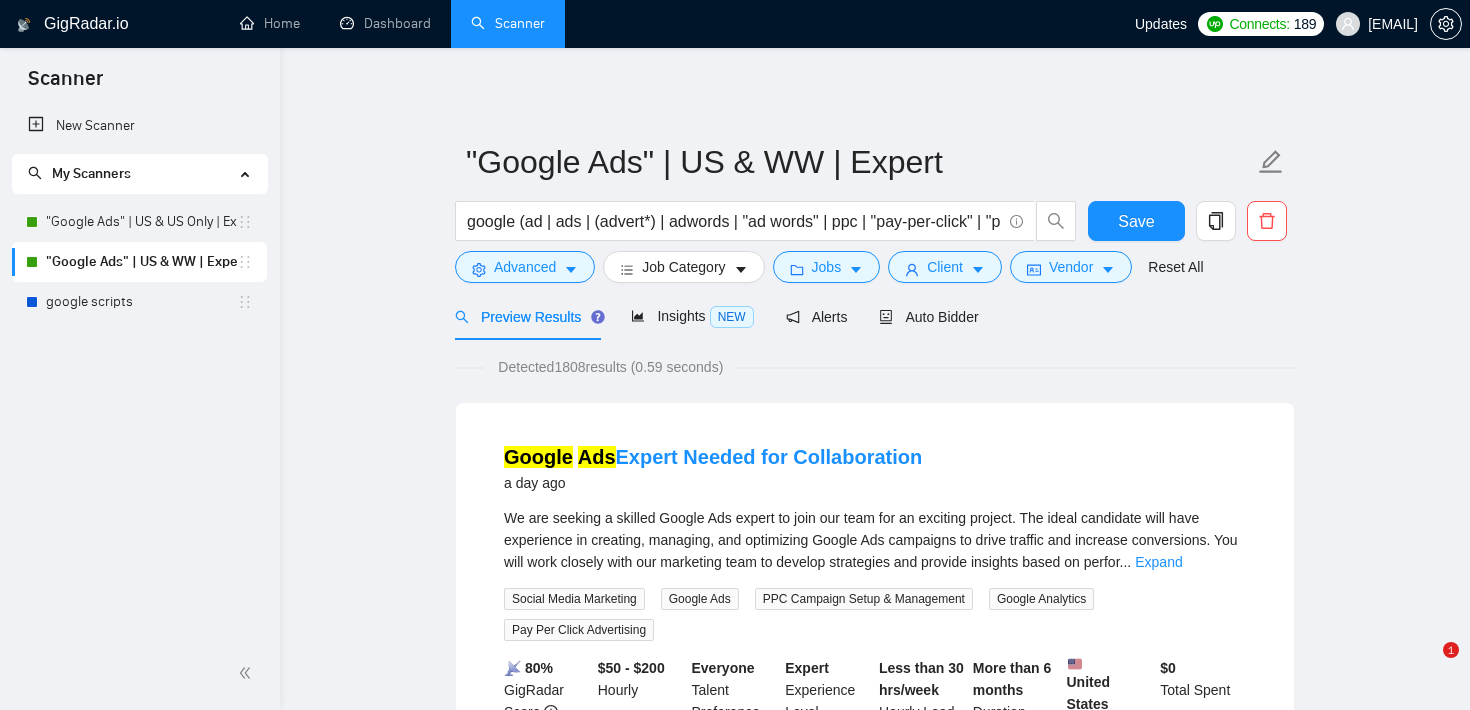 scroll, scrollTop: 0, scrollLeft: 0, axis: both 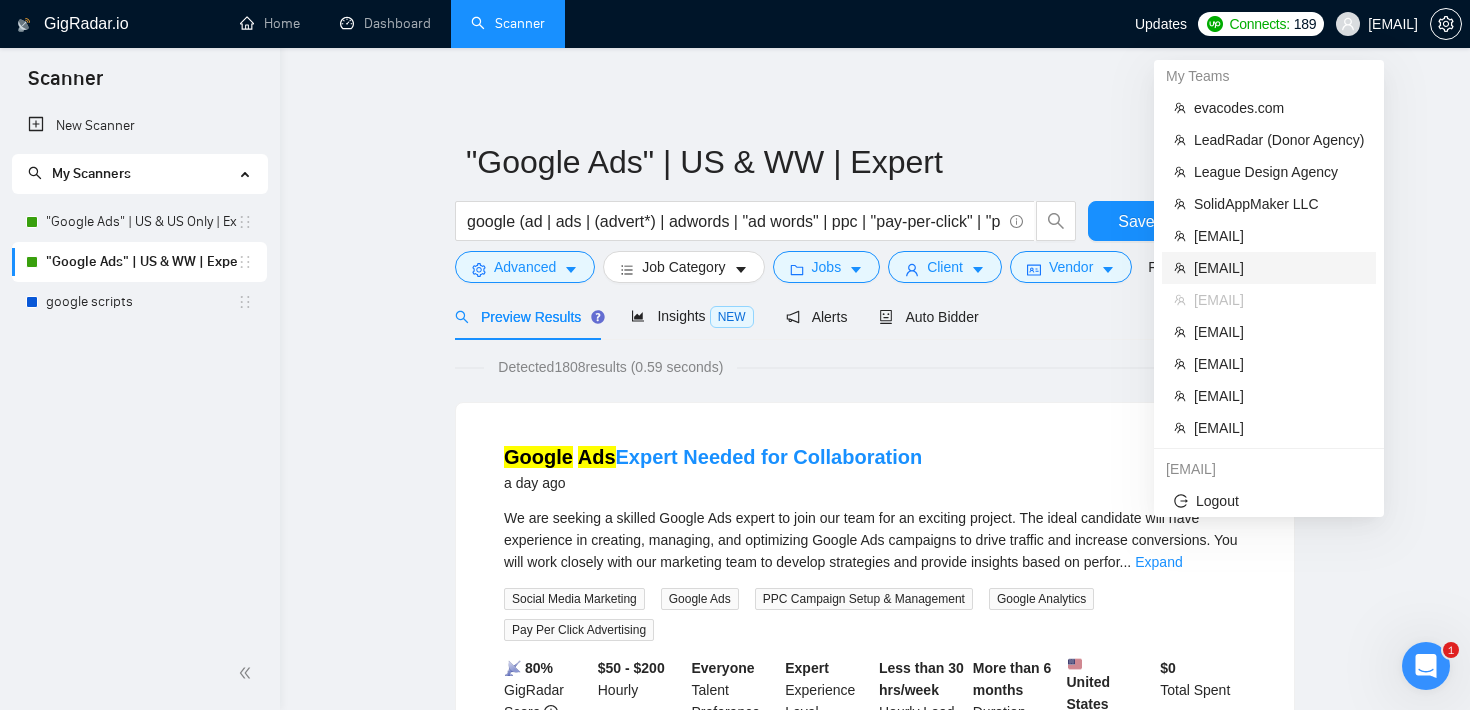 click on "[EMAIL]" at bounding box center (1279, 268) 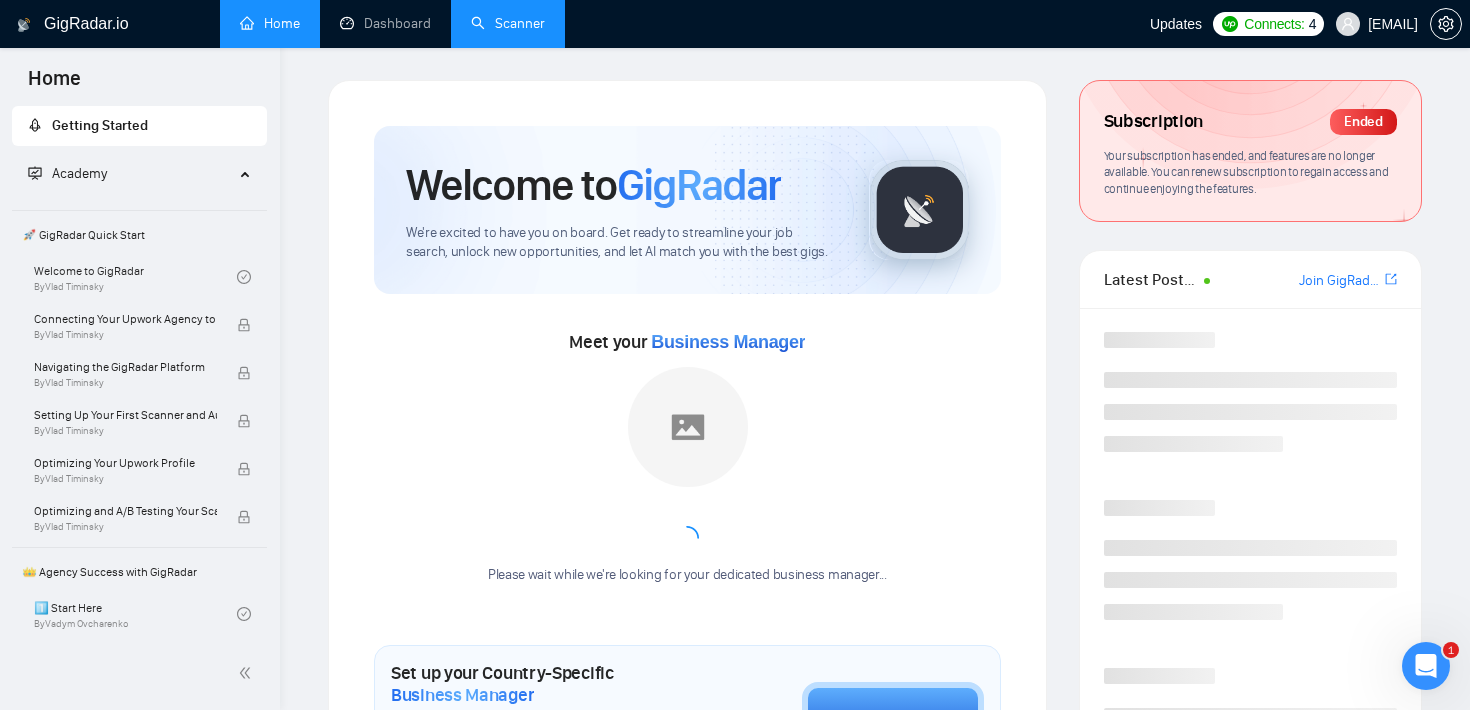 click on "Scanner" at bounding box center [508, 23] 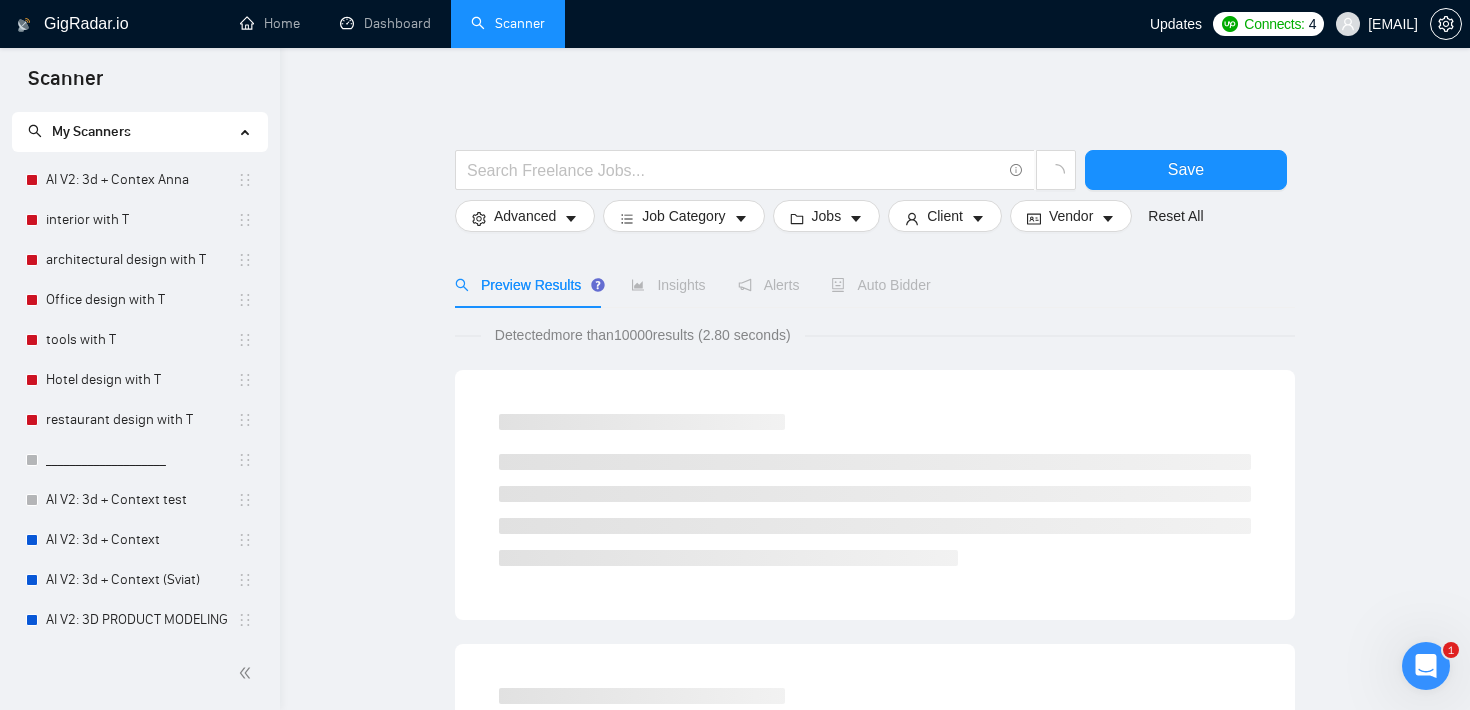 scroll, scrollTop: 185, scrollLeft: 0, axis: vertical 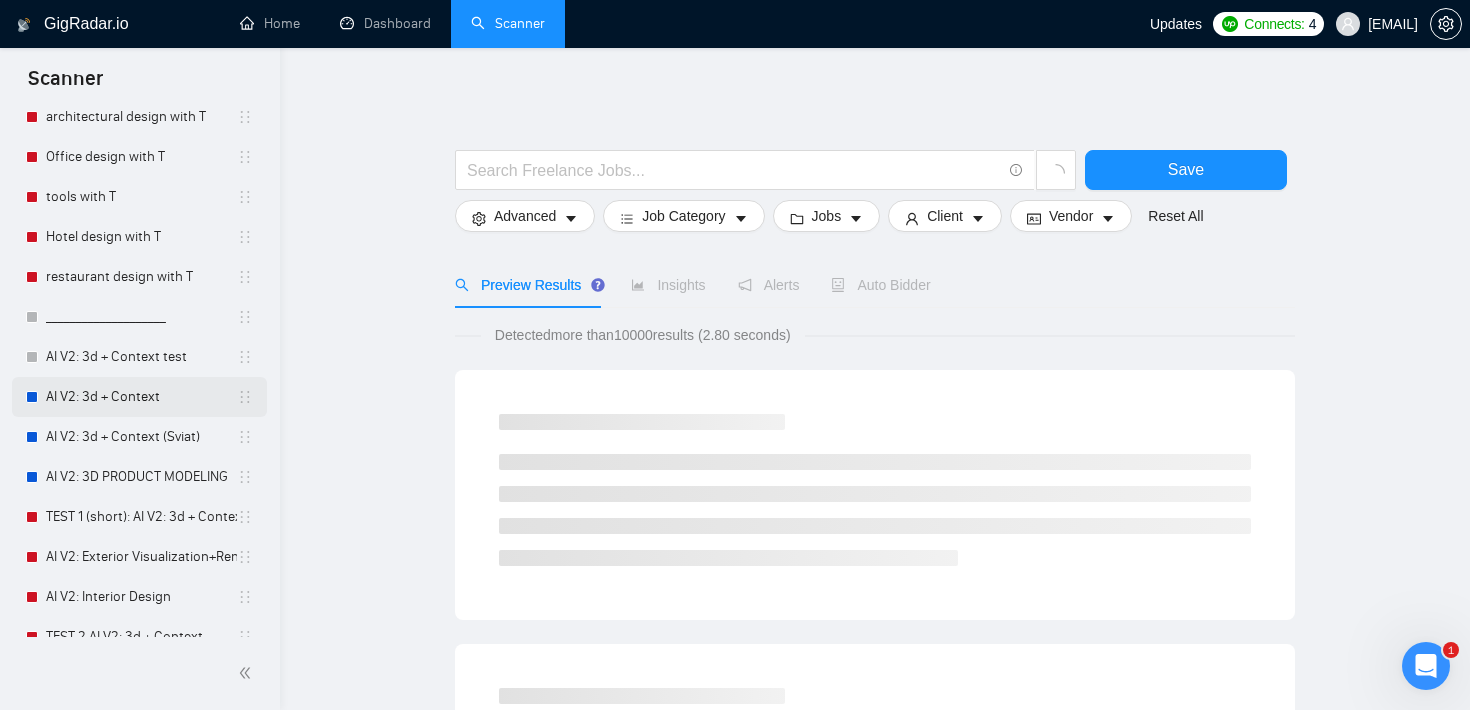 click on "AI V2: 3d + Context" at bounding box center [141, 397] 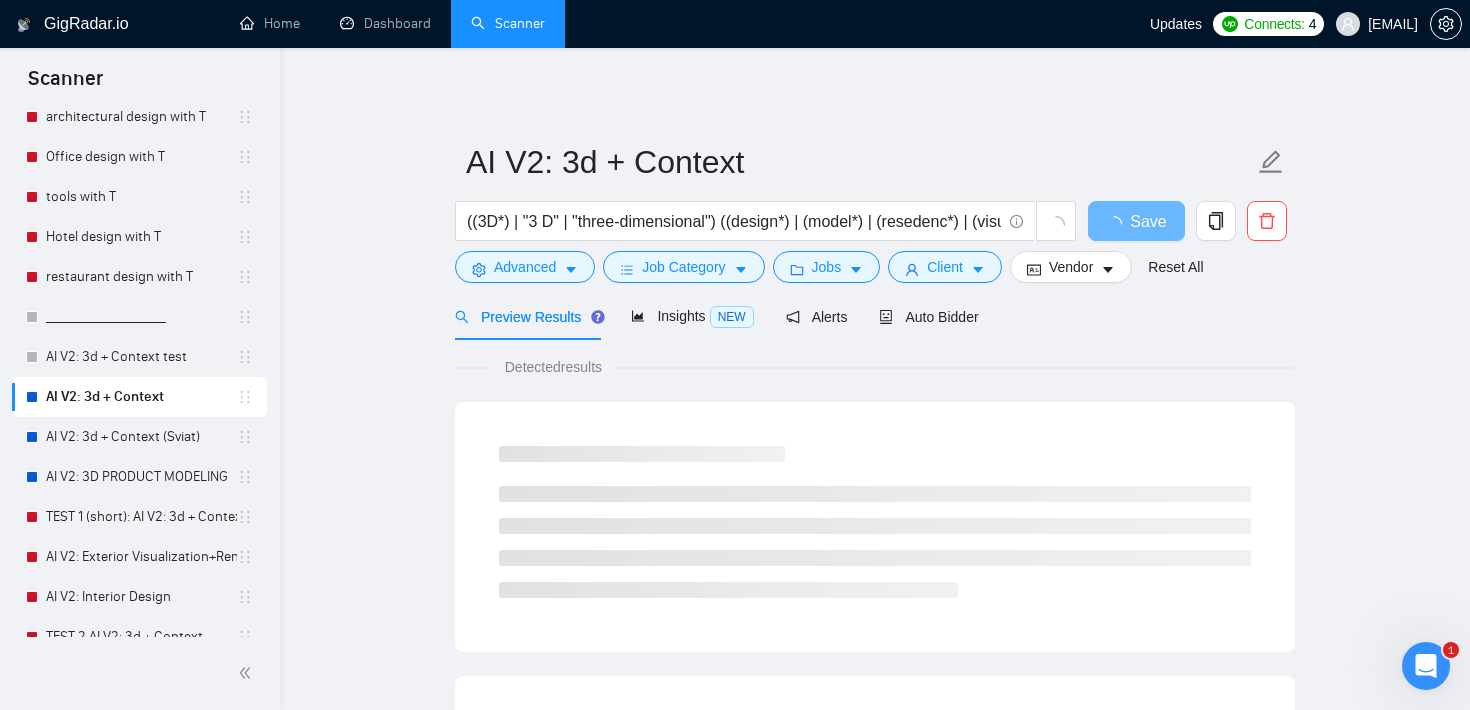 scroll, scrollTop: 445, scrollLeft: 0, axis: vertical 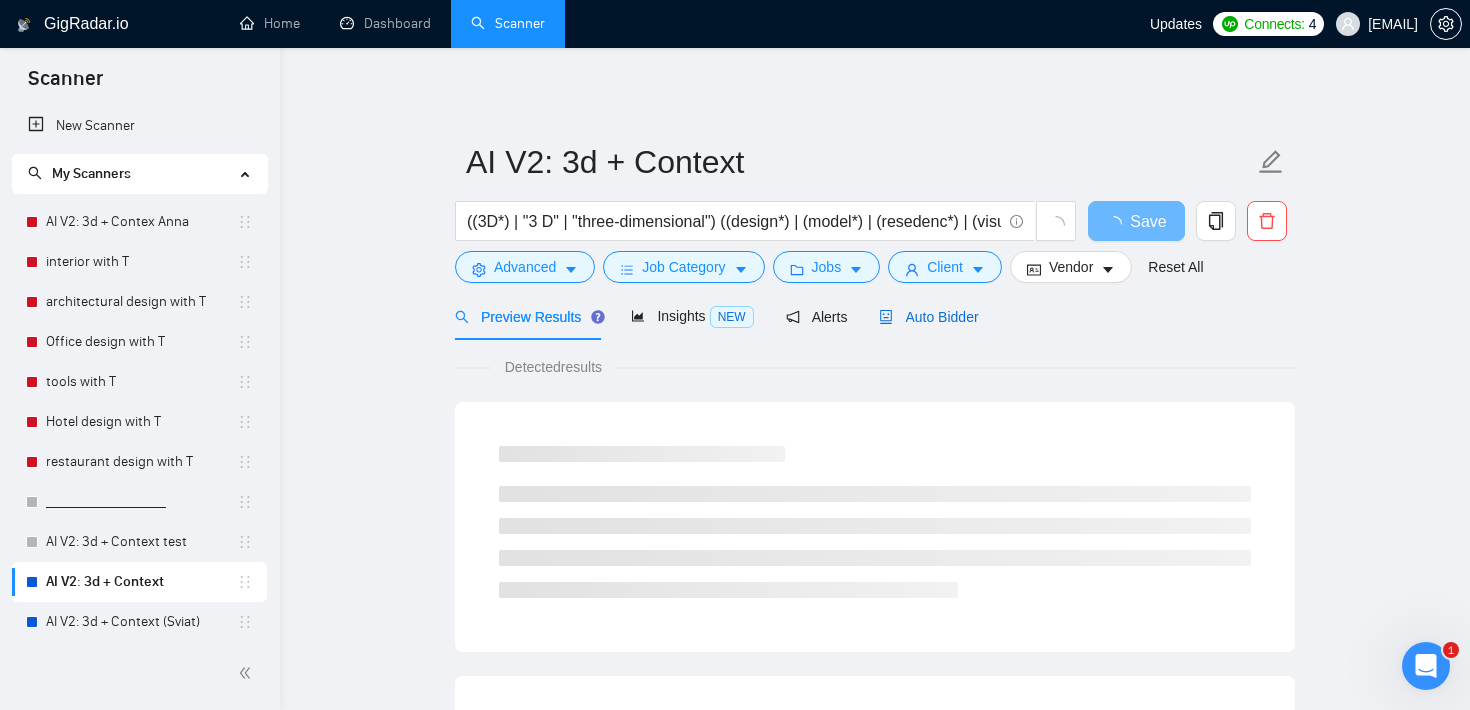 click on "Auto Bidder" at bounding box center [928, 317] 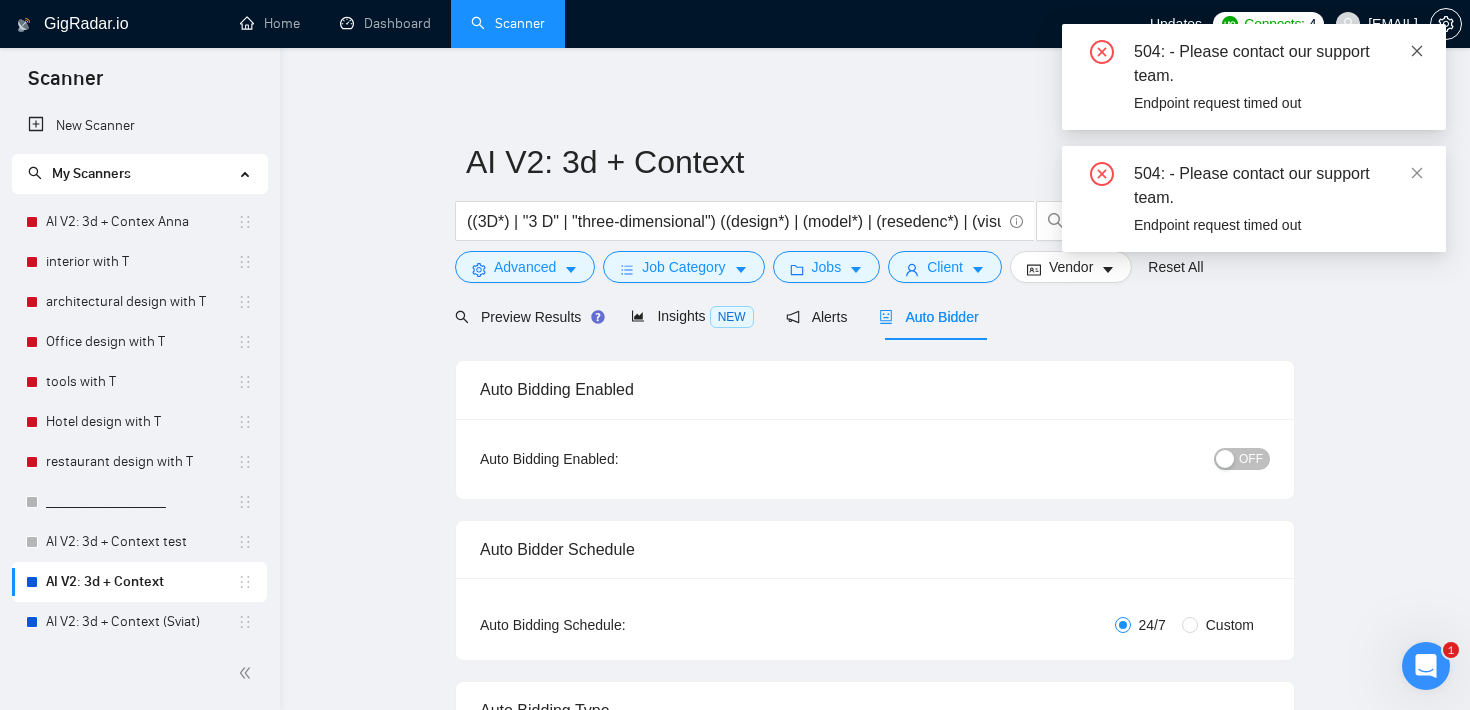 click 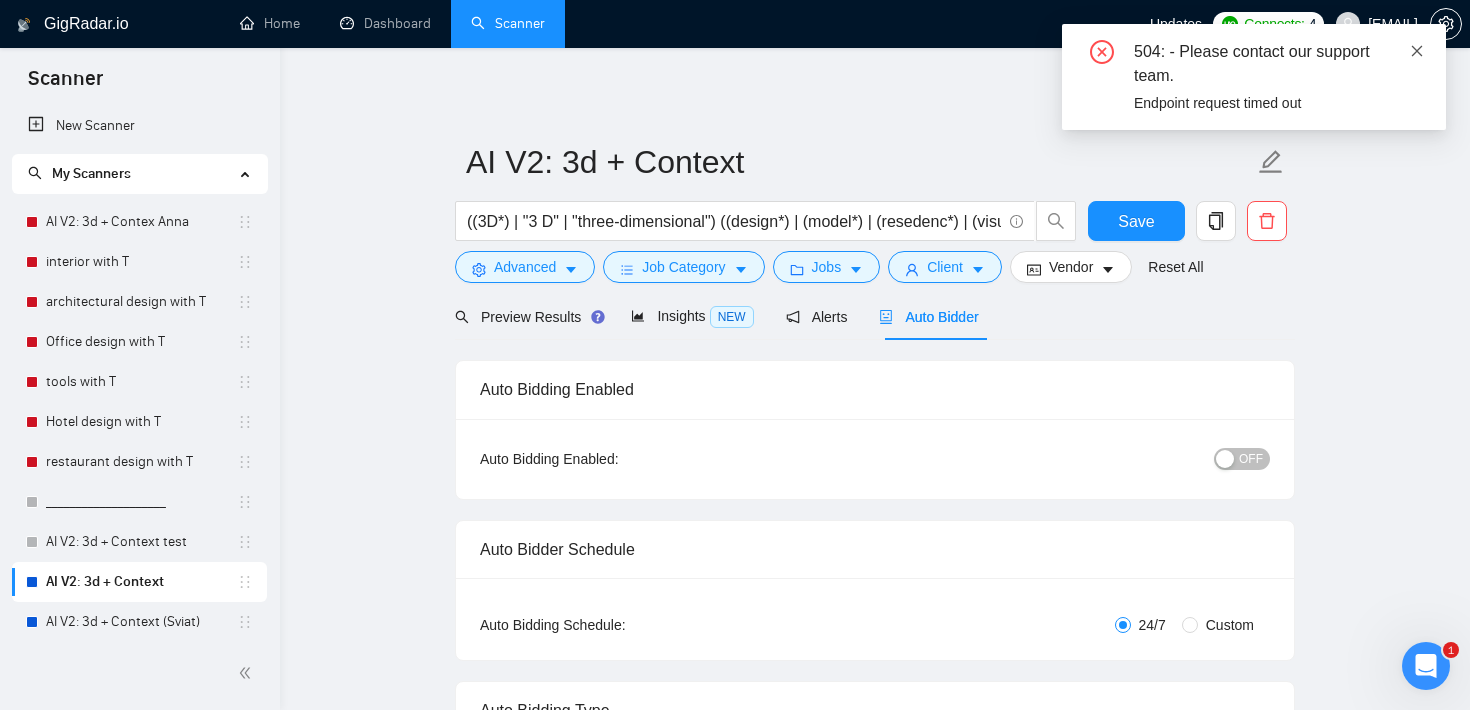 click 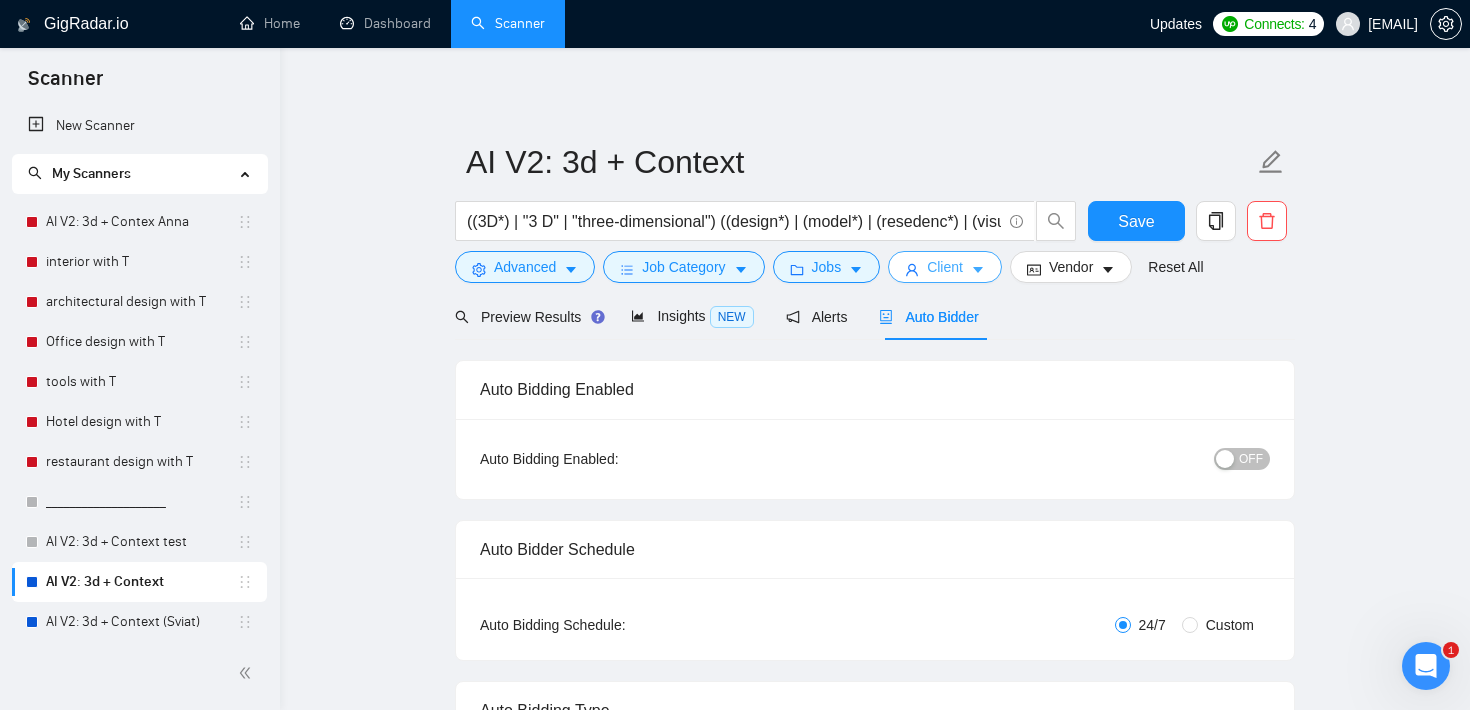 click on "Client" at bounding box center (945, 267) 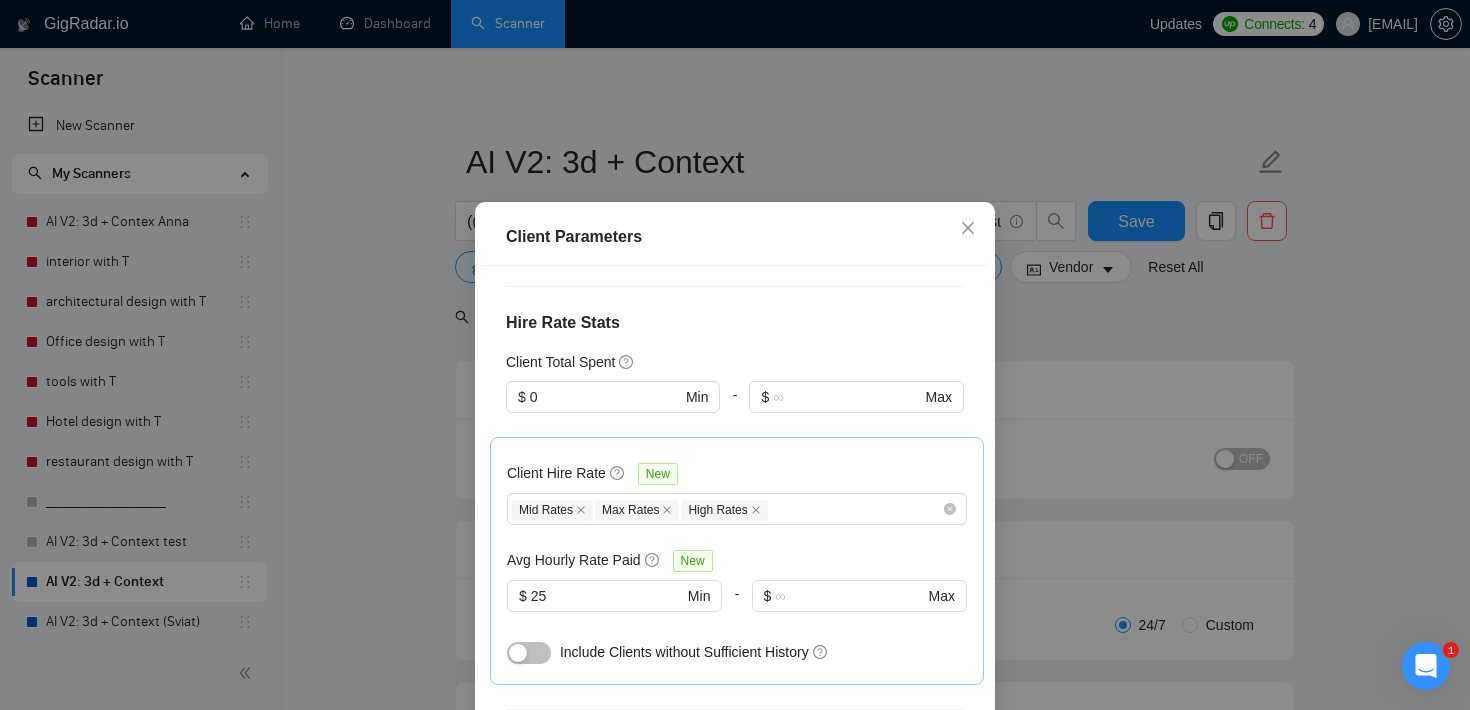 scroll, scrollTop: 487, scrollLeft: 0, axis: vertical 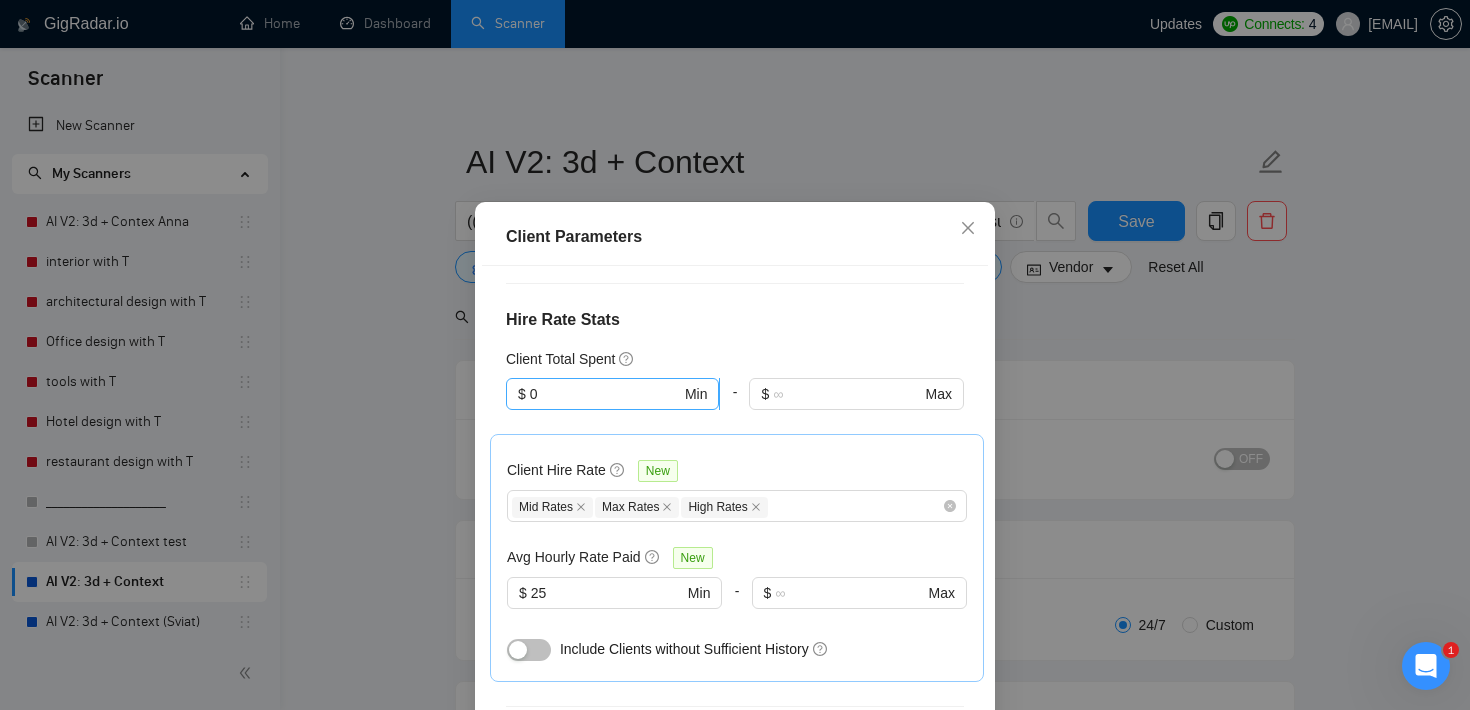 click on "0" at bounding box center [605, 394] 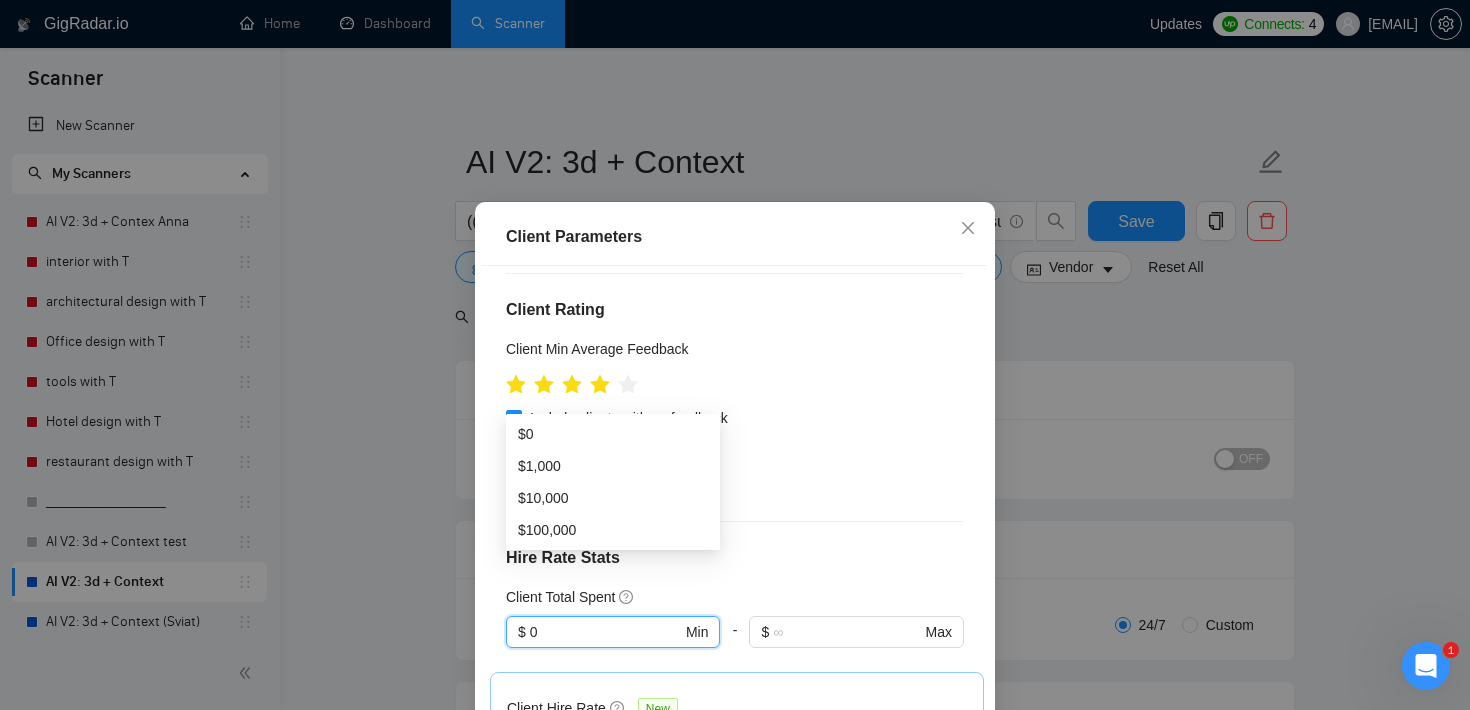 scroll, scrollTop: 238, scrollLeft: 0, axis: vertical 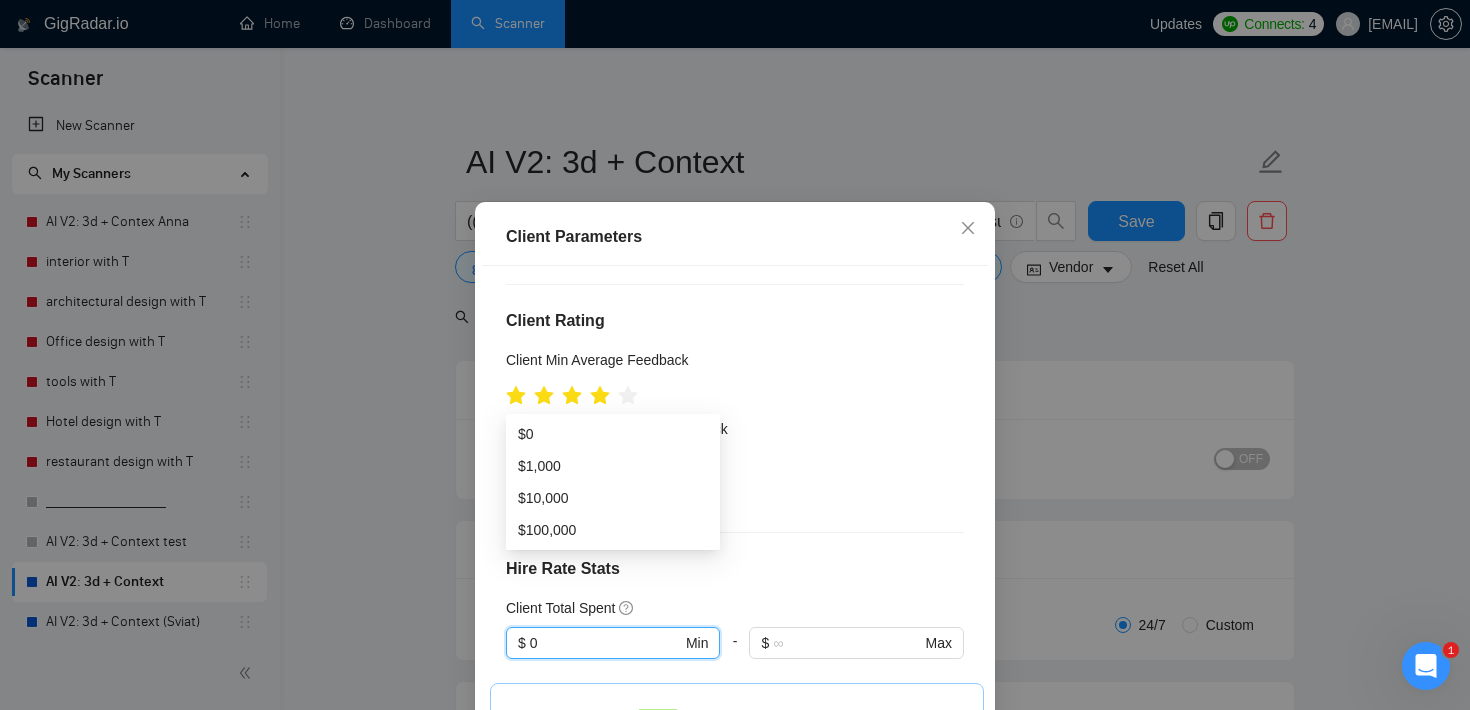 click on "Client Parameters Client Location Include Client Countries   Select Exclude Client Countries India Pakistan Bangladesh Philippines Russia Vietnam   Client Rating Client Min Average Feedback Include clients with no feedback Client Payment Details Payment Verified Hire Rate Stats   Client Total Spent $ 0 Min - $ Max Client Hire Rate New Mid Rates Max Rates High Rates     Avg Hourly Rate Paid New $ 25 Min - $ Max Include Clients without Sufficient History Client Profile Client Industry New   Any industry Client Company Size   Any company size Enterprise Clients New   Any clients Reset OK" at bounding box center (735, 355) 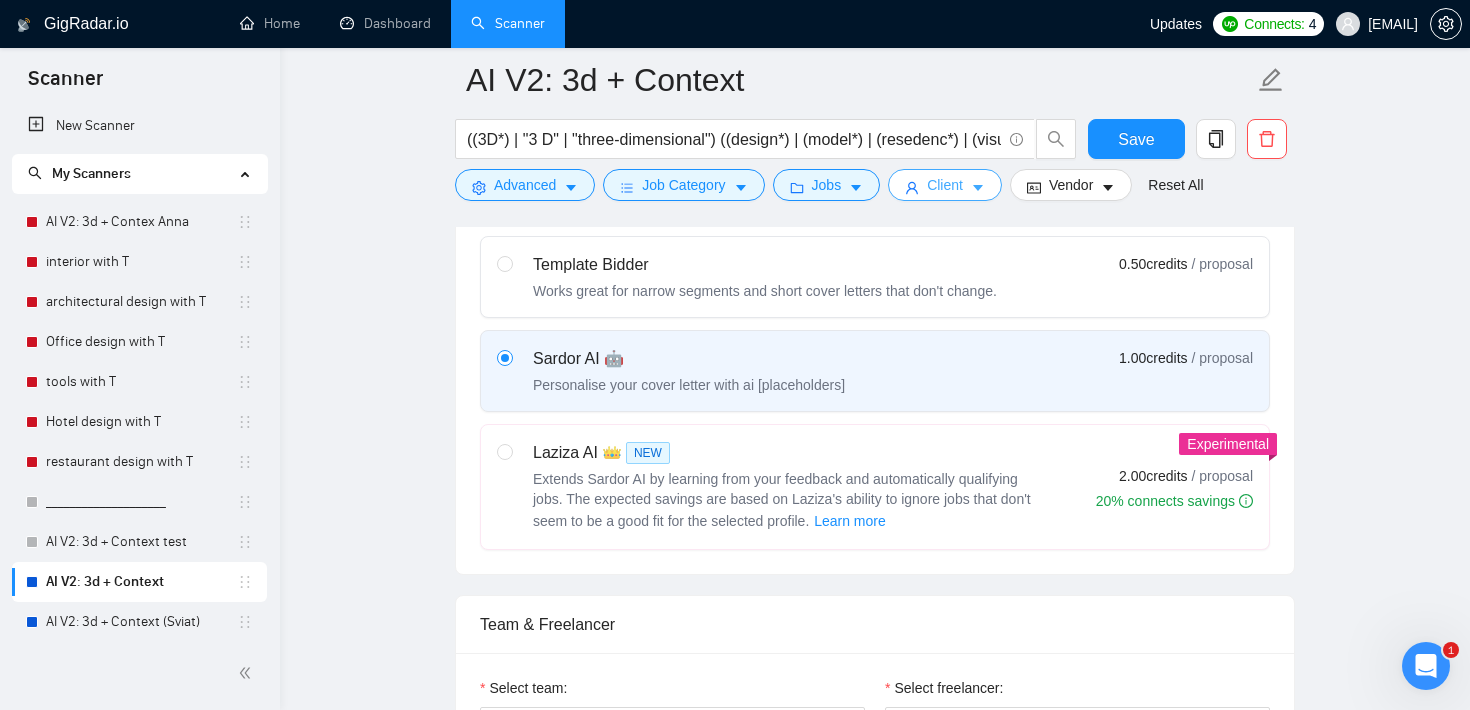 scroll, scrollTop: 631, scrollLeft: 0, axis: vertical 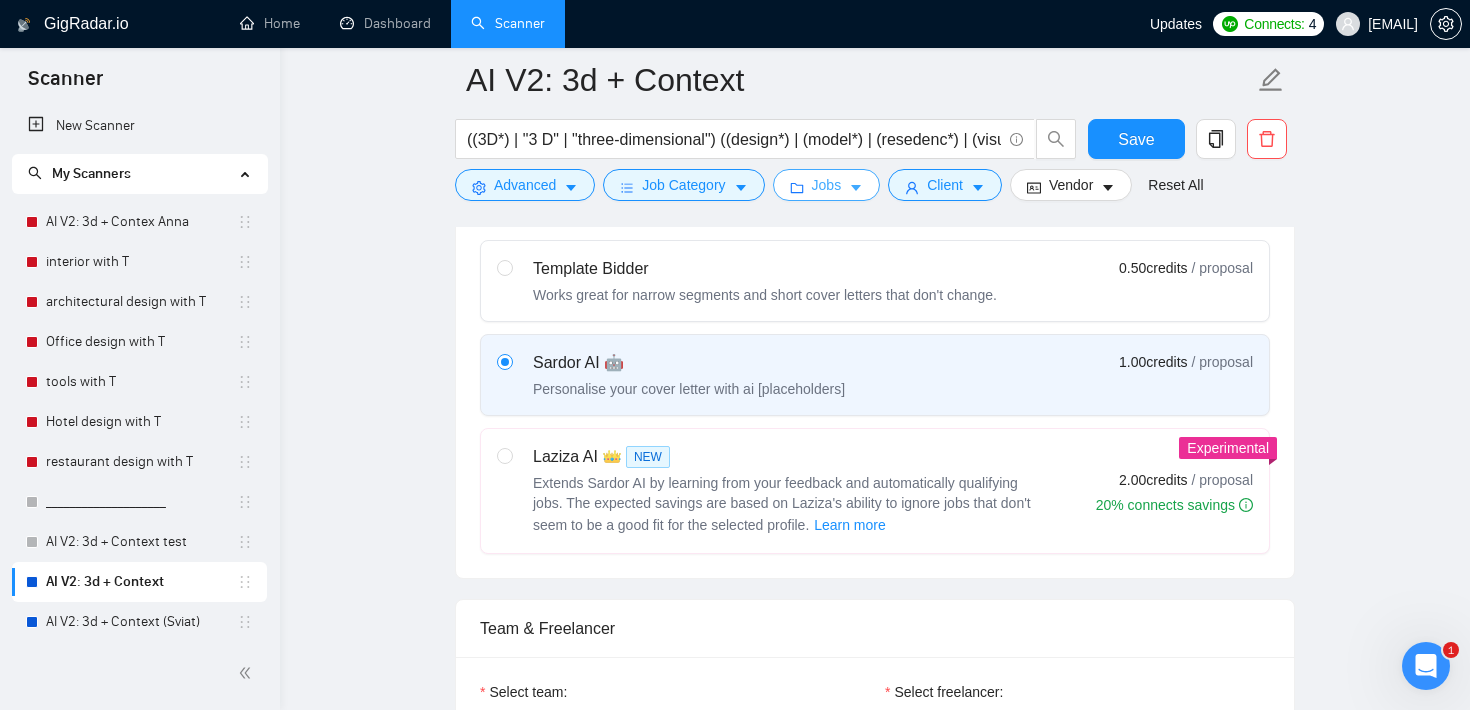 click on "Jobs" at bounding box center (827, 185) 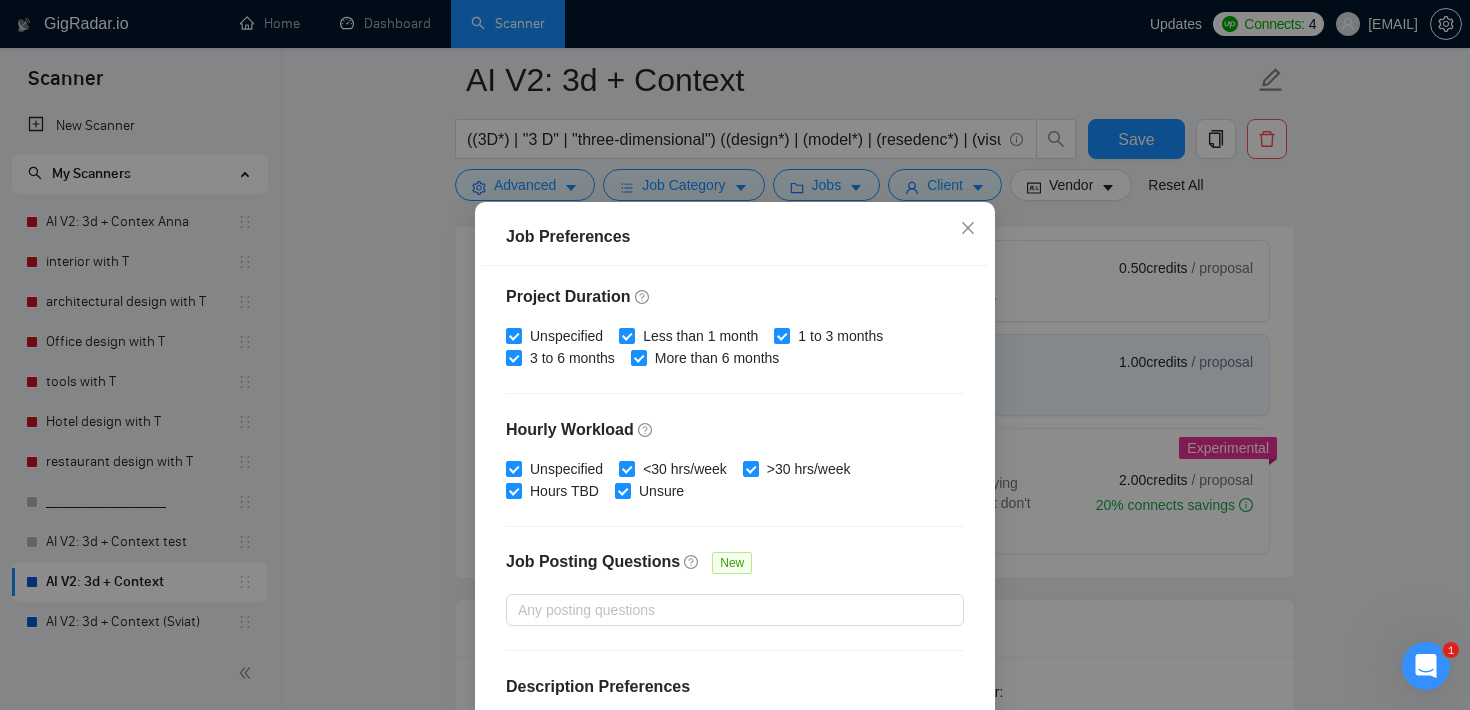 scroll, scrollTop: 630, scrollLeft: 0, axis: vertical 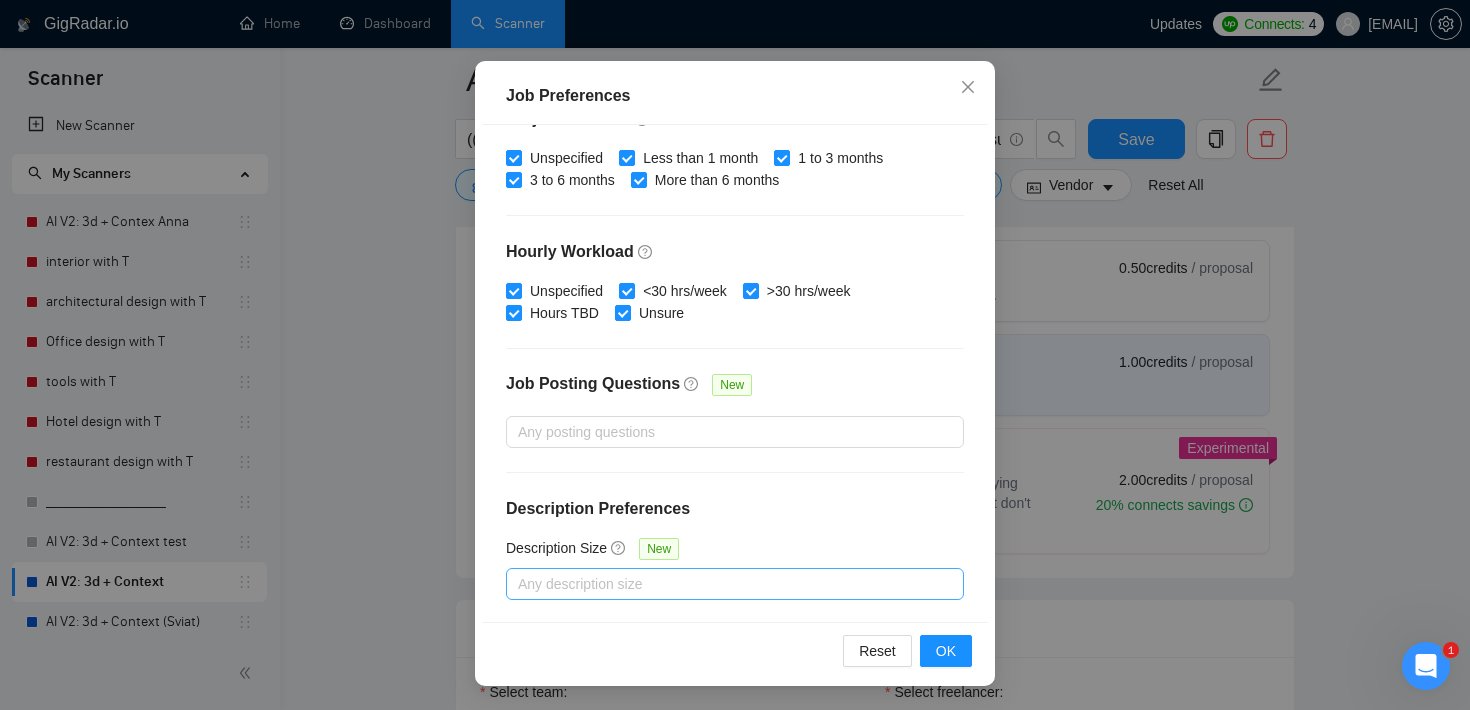 click at bounding box center [725, 584] 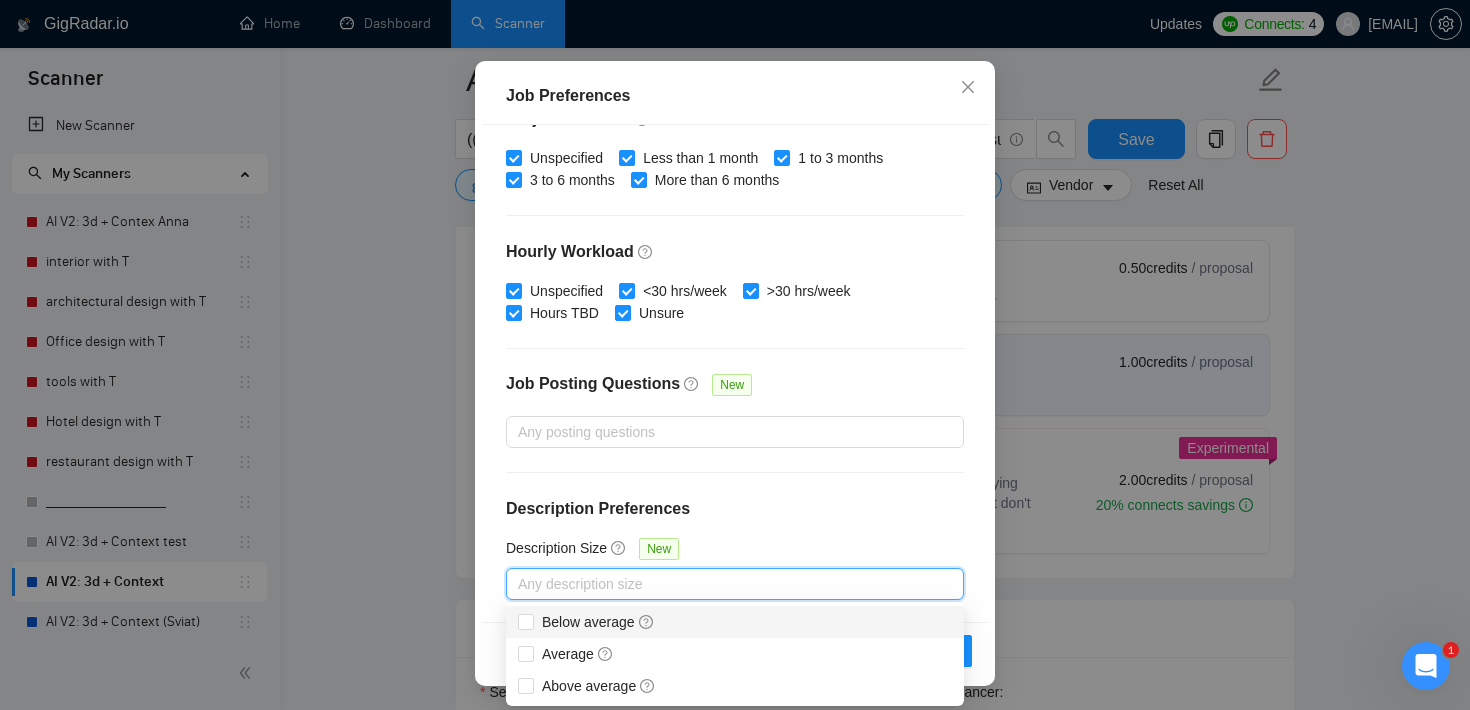 click on "Job Preferences Budget Project Type All Fixed Price Hourly Rate   Fixed Price Budget $ 1000 Min - $ Max Estimate Fixed Price When It’s Not Available New   Hourly Rate Price Budget $ 35 Min - $ Max Estimate Hourly Rate When It’s Not Available New Include Budget Placeholders Include Jobs with Unspecified Budget   Connects Price New Min - Max Project Duration   Unspecified Less than 1 month 1 to 3 months 3 to 6 months More than 6 months Hourly Workload   Unspecified <30 hrs/week >30 hrs/week Hours TBD Unsure Job Posting Questions New   Any posting questions Description Preferences Description Size New   Any description size Reset OK" at bounding box center [735, 355] 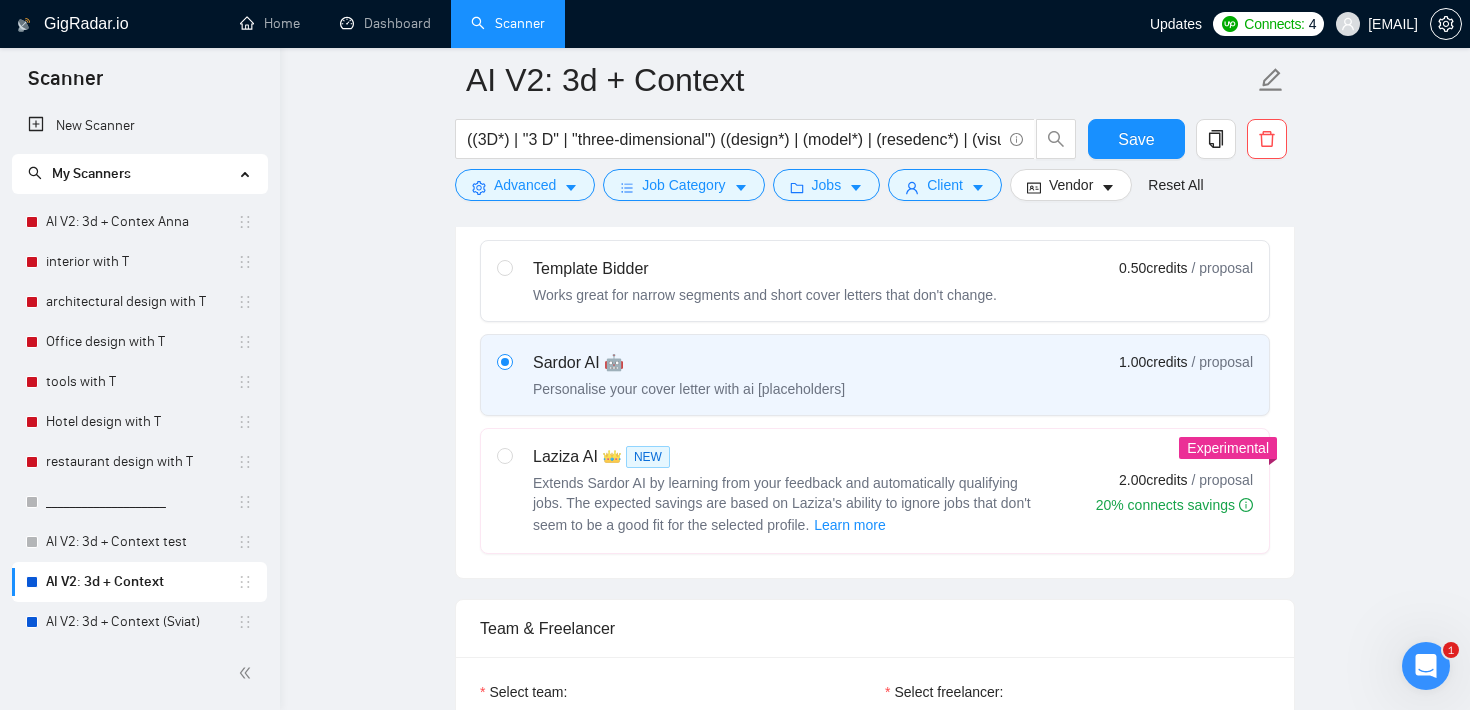 scroll, scrollTop: 59, scrollLeft: 0, axis: vertical 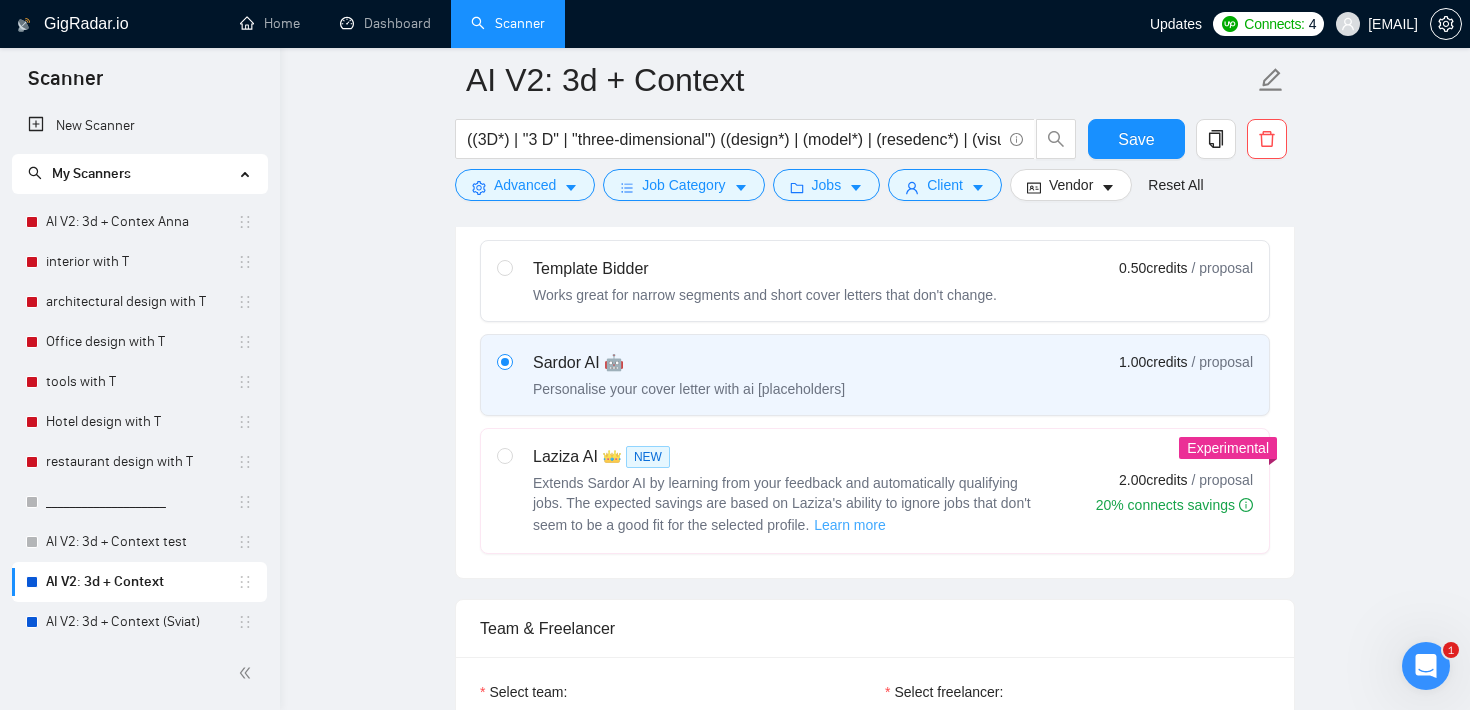 click on "Learn more" at bounding box center [850, 525] 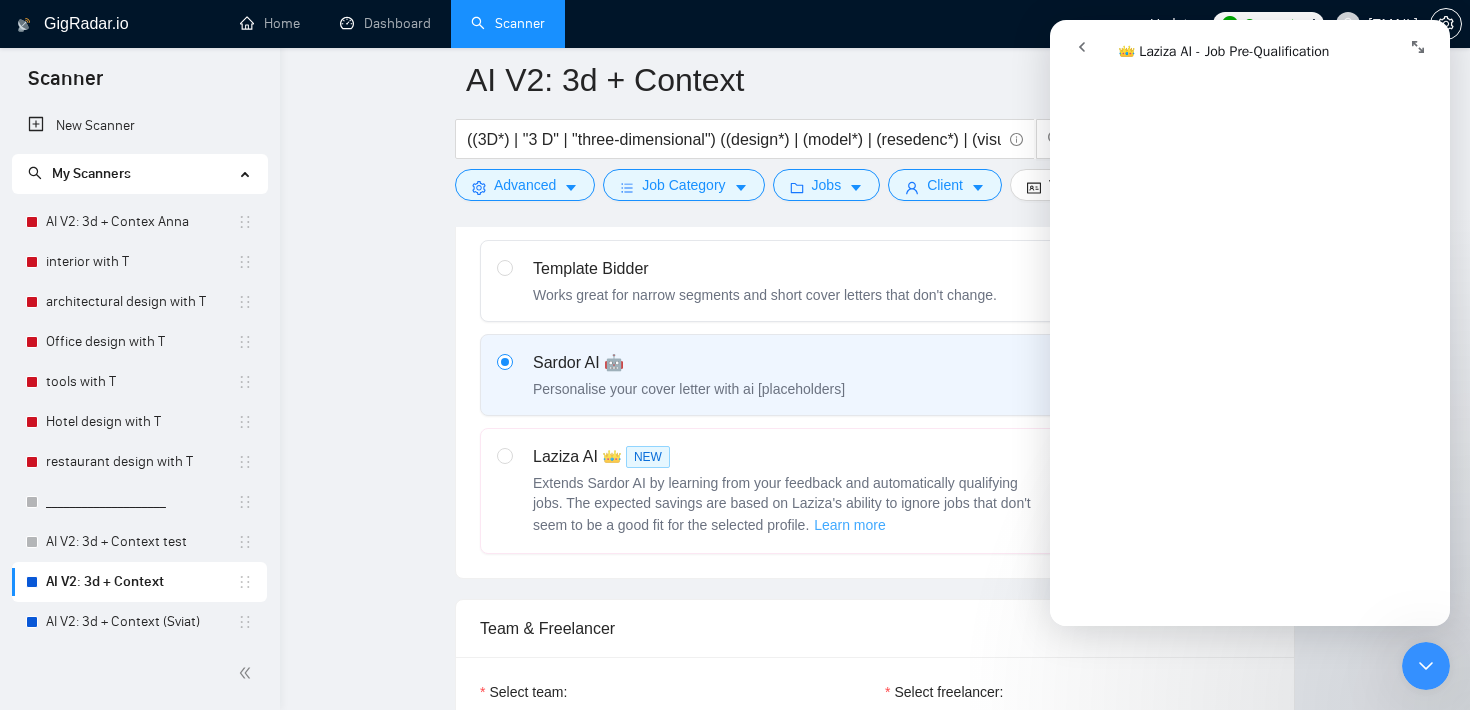 scroll, scrollTop: 549, scrollLeft: 0, axis: vertical 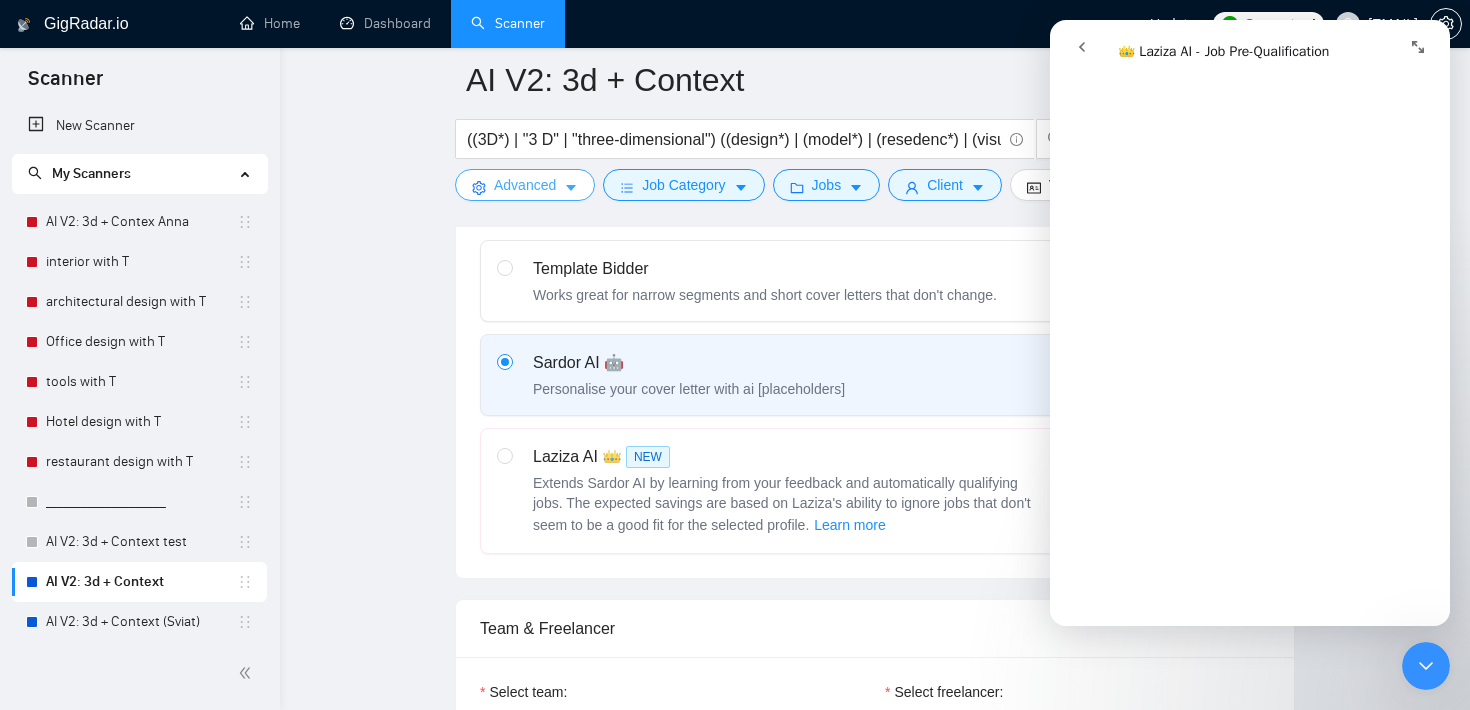 click on "Advanced" at bounding box center [525, 185] 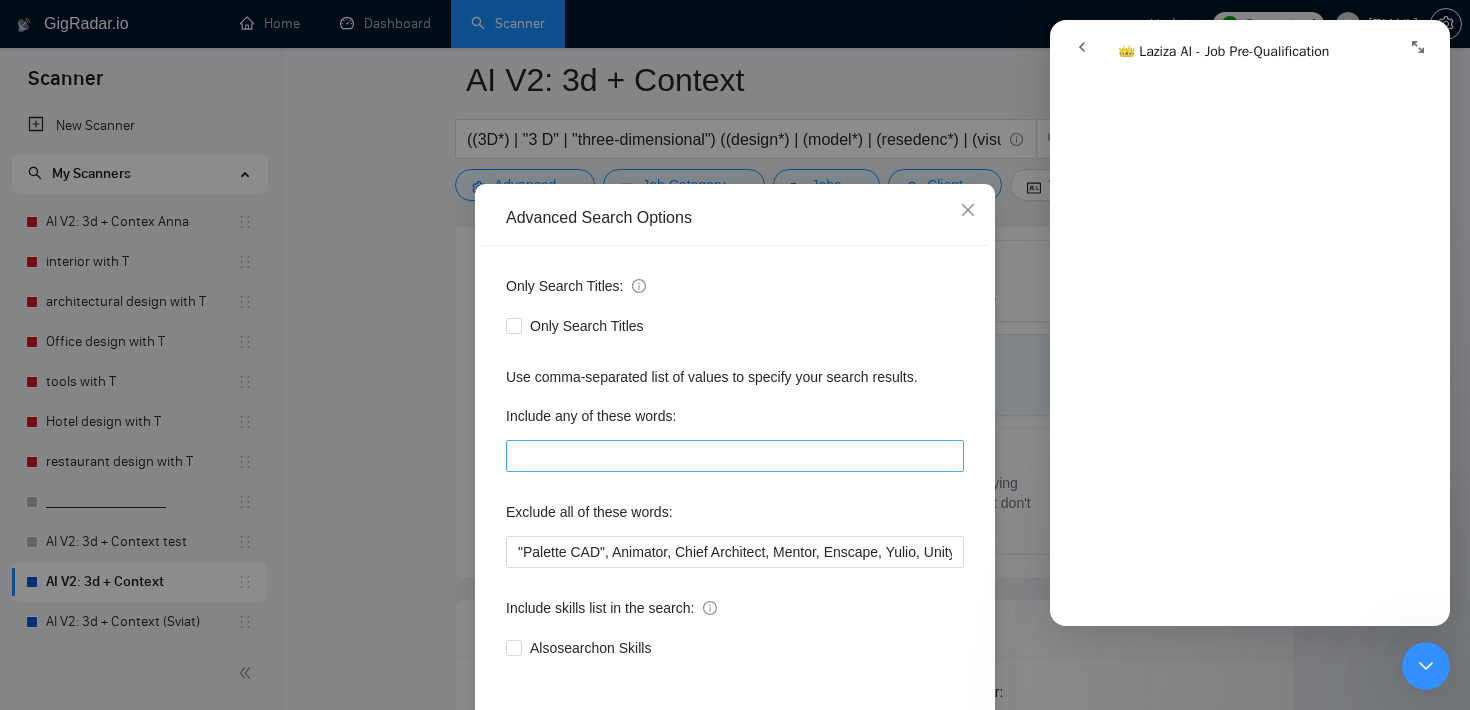 scroll, scrollTop: 42, scrollLeft: 0, axis: vertical 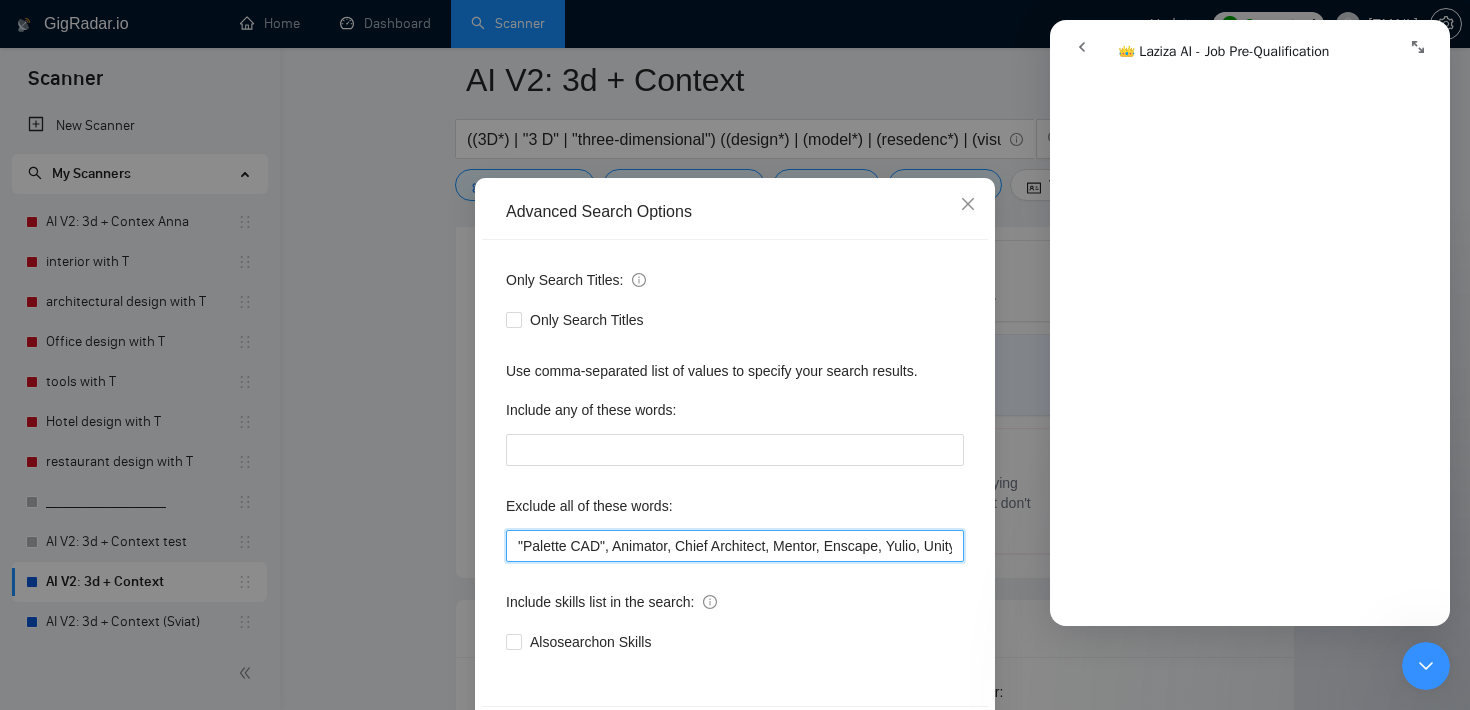 click on ""Palette CAD", Animator, Chief Architect, Mentor, Enscape, Yulio, Unity, "Unity 3d Model", "photogrammetry expert", Photogrammetry, car, "truck Modeling", Lumion, "Exhibit Booth Designer", "Source furniture", "Source high-end furniture", "vehicle design", "plumbing systems", (vehicle*), "battery system", "gas installation", "VSI sheets", "NSW Roads", (engineer*), "AS/NZS 5131", "project manager", solidworks, (svg*), (code*), (UI*), (UX*), wordpress, "word press", wp, designed, character, unreal, "un real", developer, (product*), Blender, landscape, Revit" at bounding box center [735, 546] 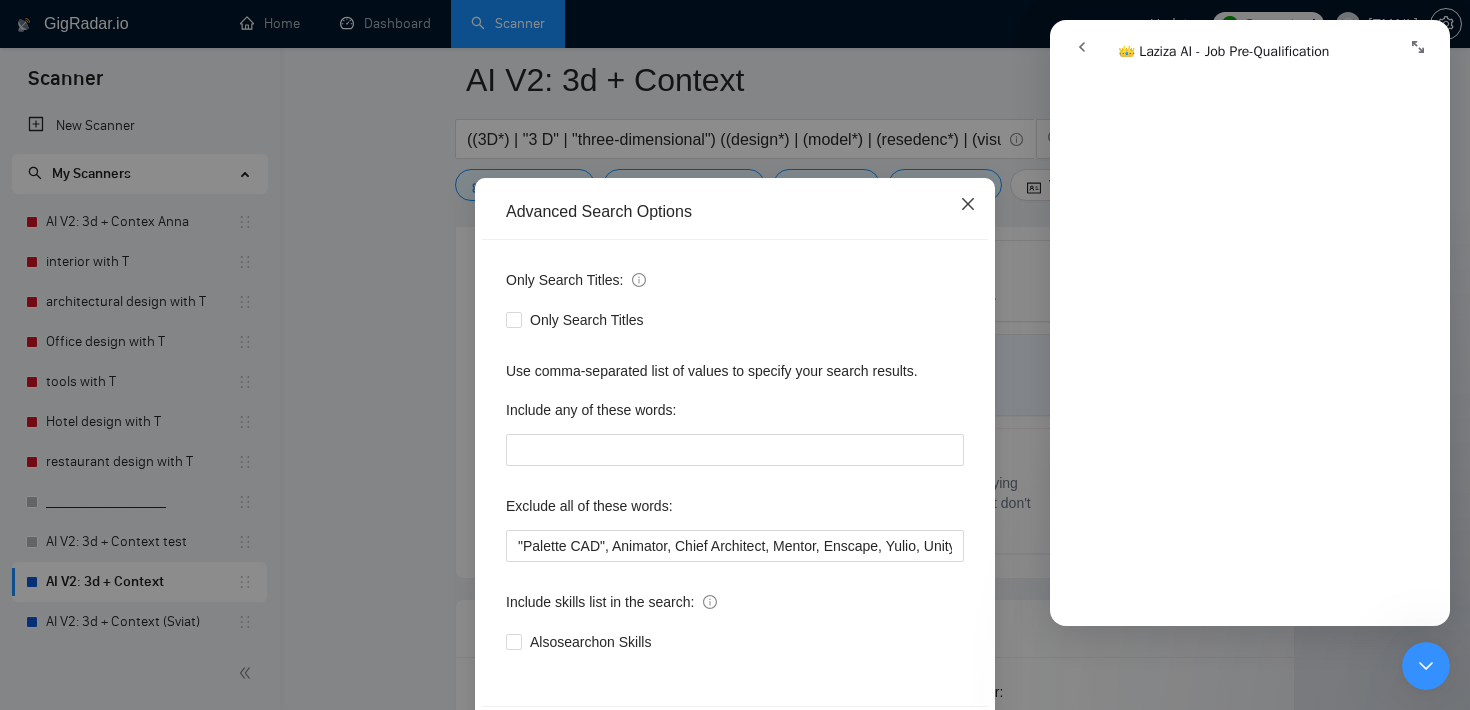click at bounding box center [968, 205] 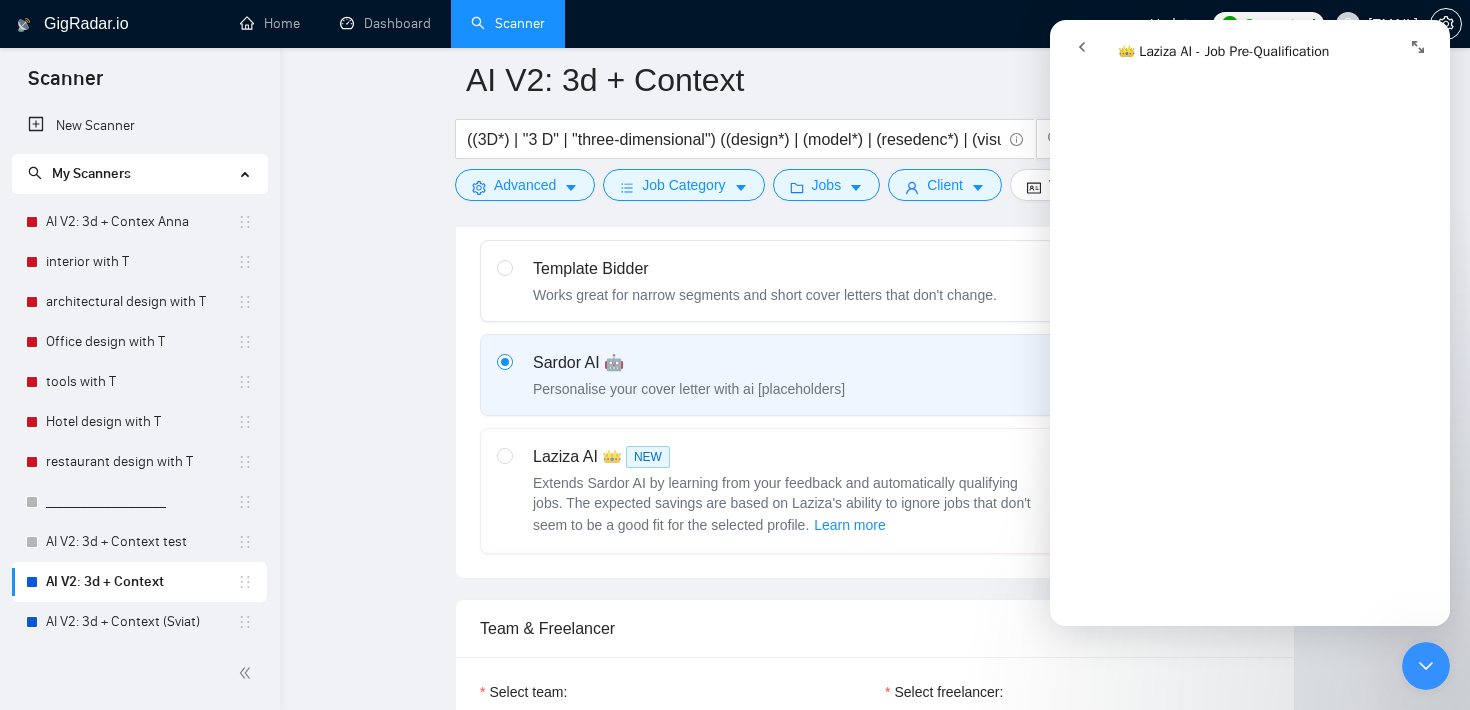 scroll, scrollTop: 22, scrollLeft: 0, axis: vertical 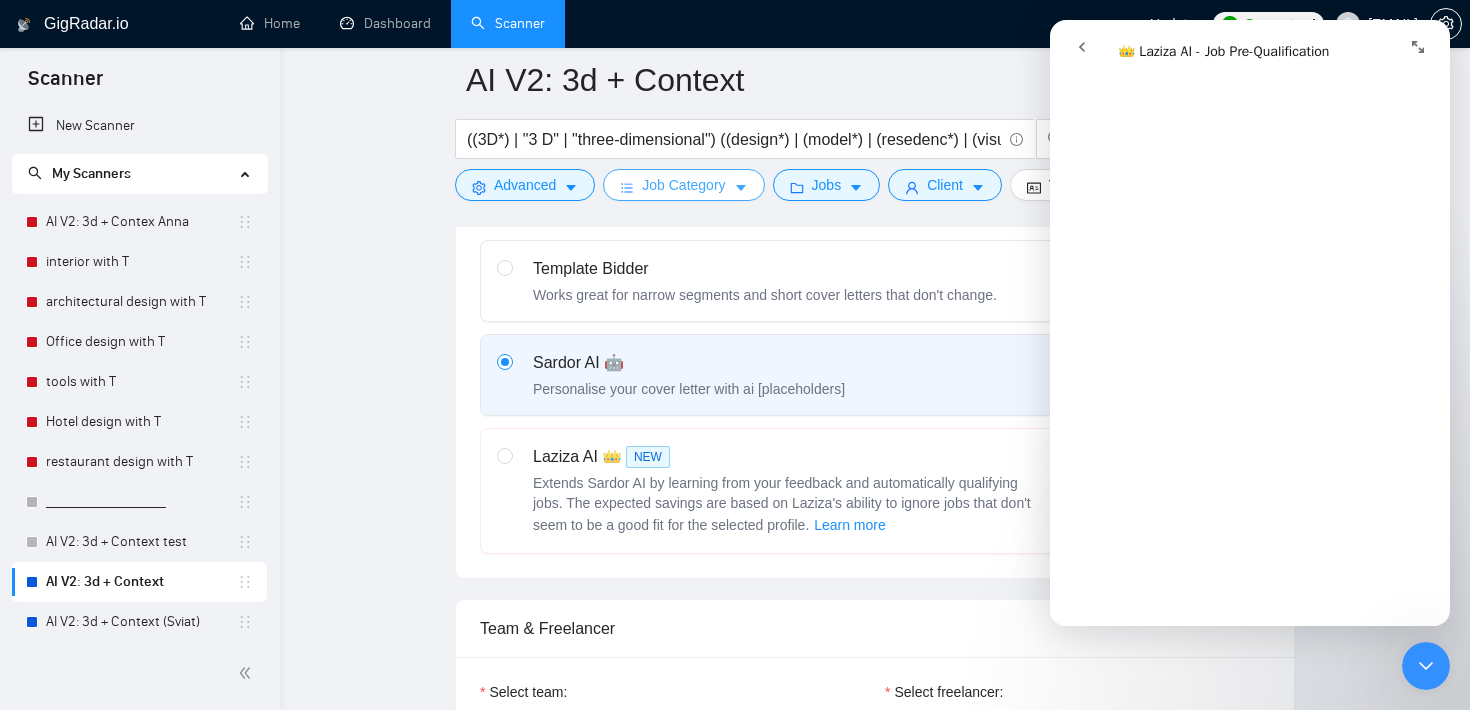 click on "Job Category" at bounding box center (683, 185) 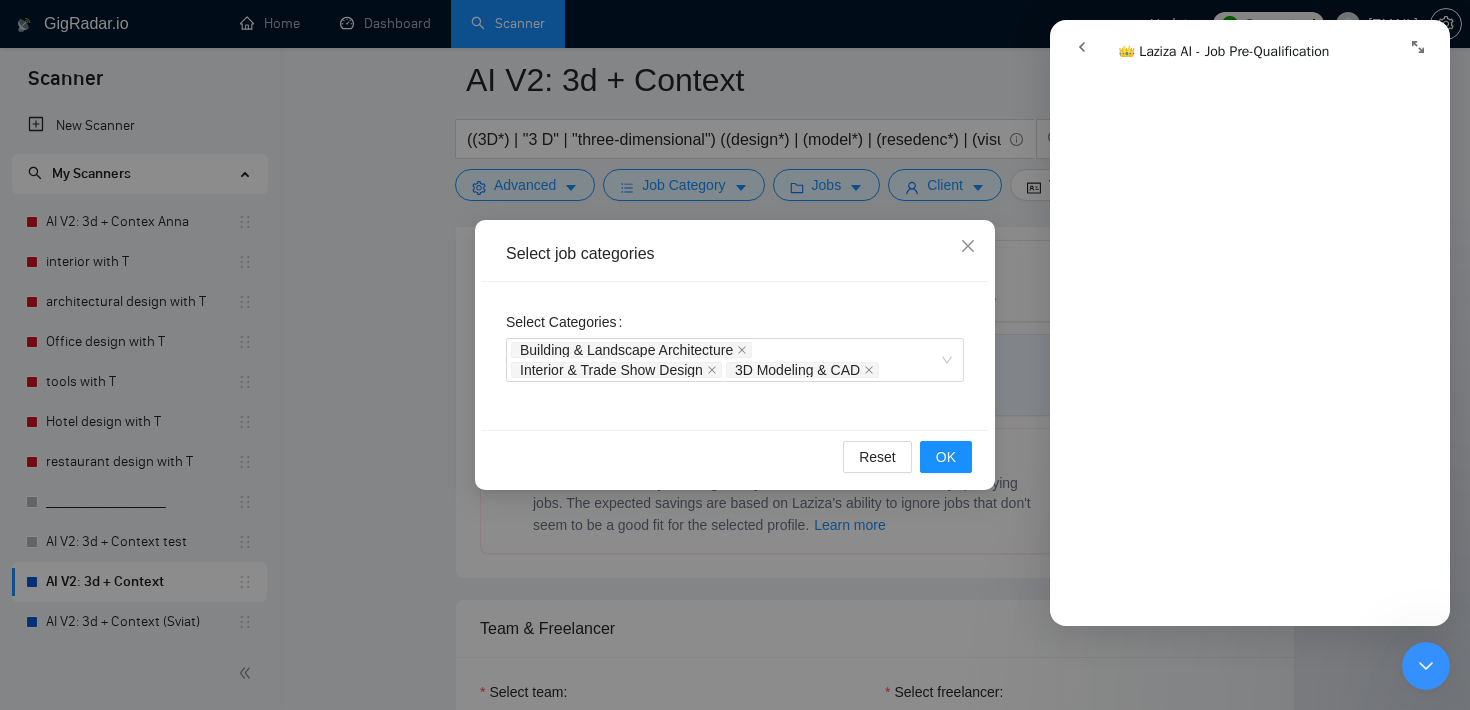 click on "Select job categories Select Categories Building & Landscape Architecture Interior & Trade Show Design 3D Modeling & CAD   Reset OK" at bounding box center (735, 355) 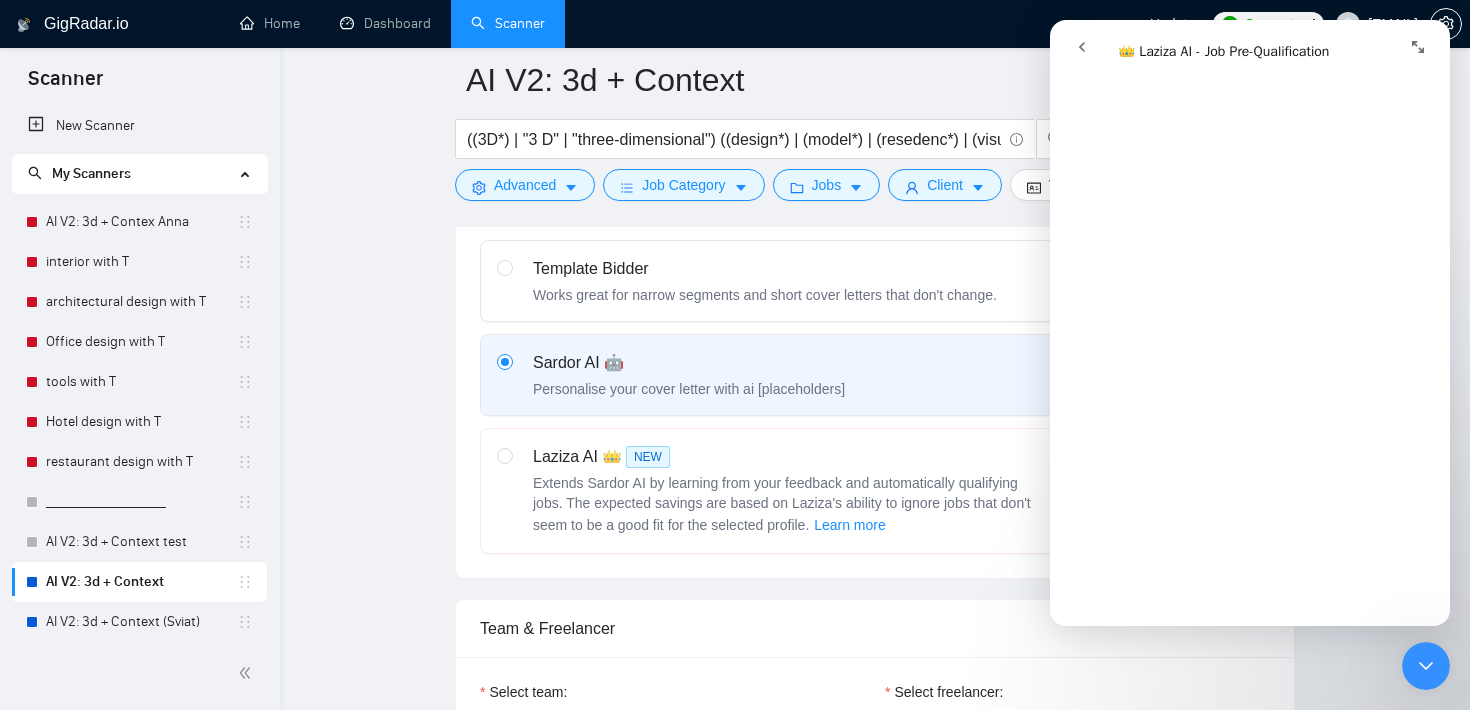 click at bounding box center [1426, 666] 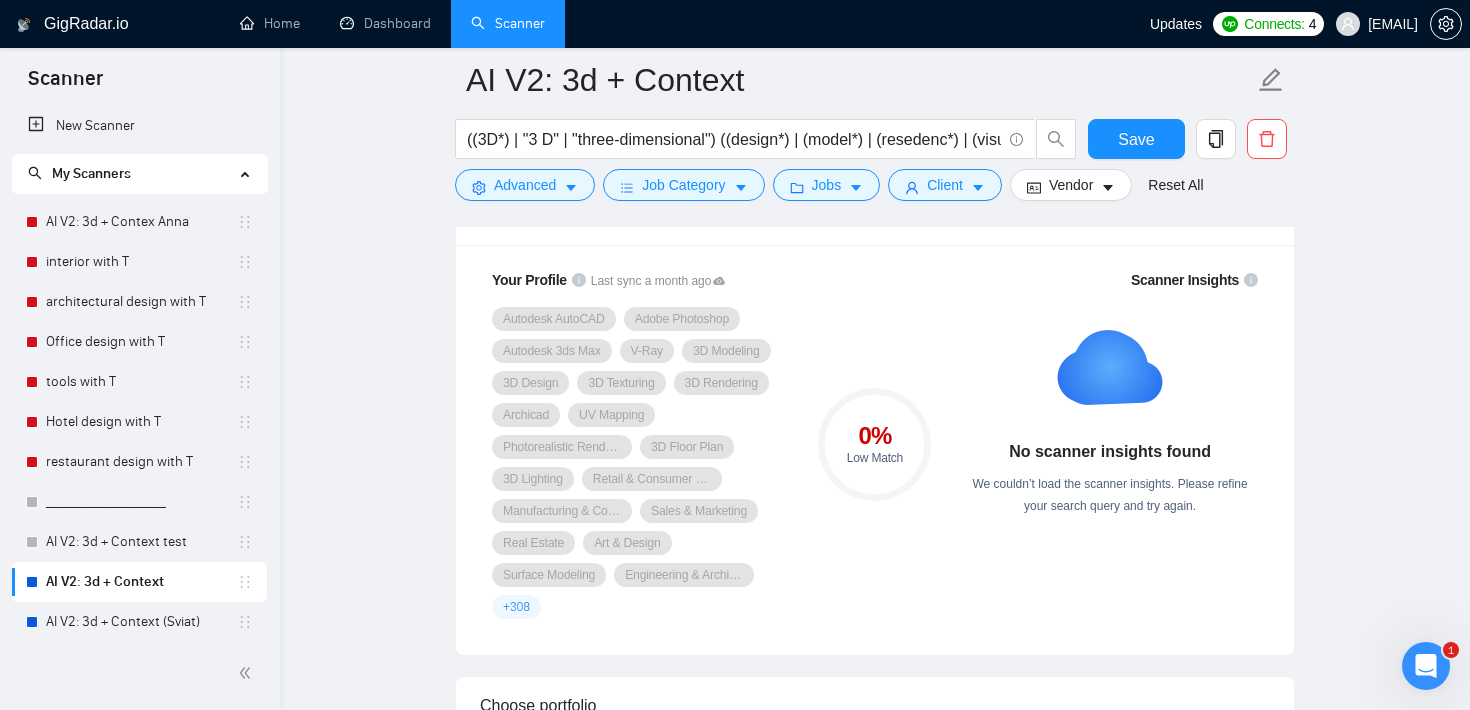 scroll, scrollTop: 1343, scrollLeft: 0, axis: vertical 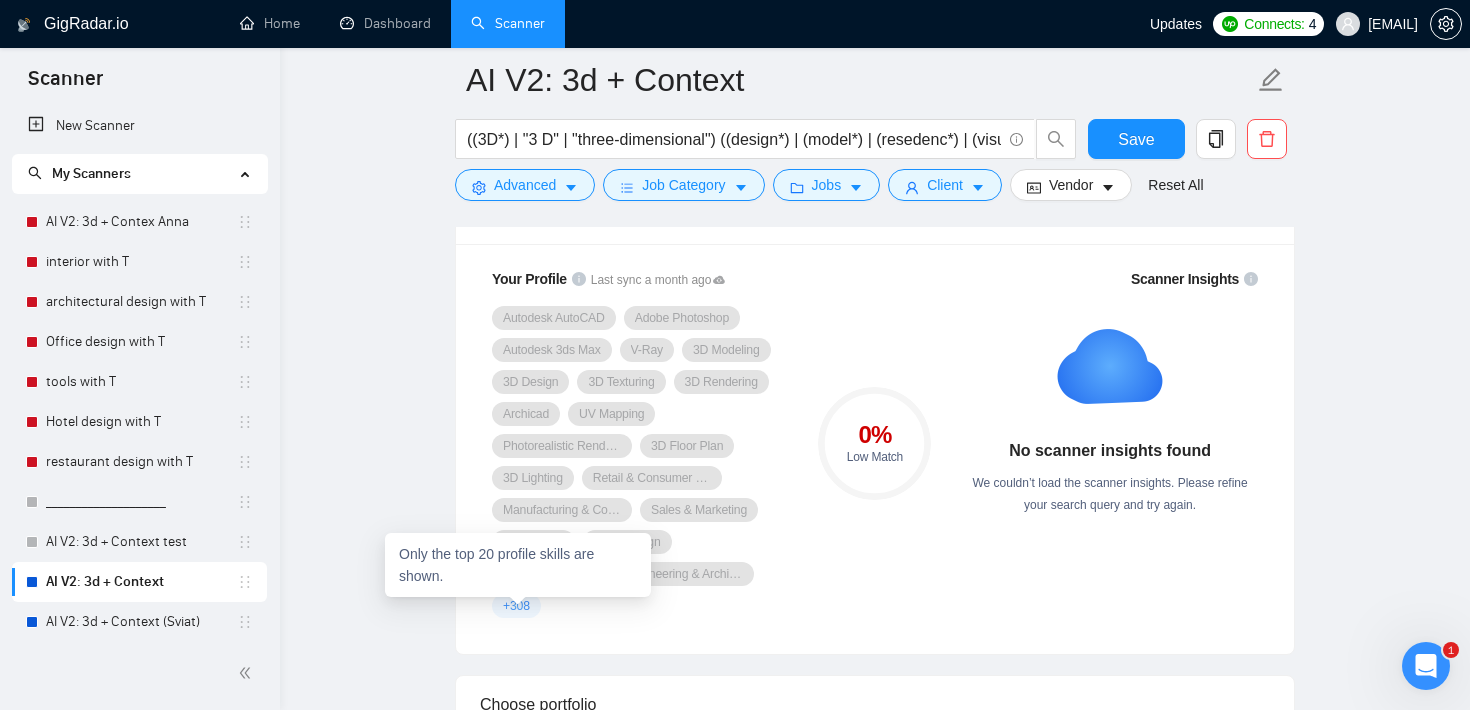 click on "+ 308" at bounding box center [516, 606] 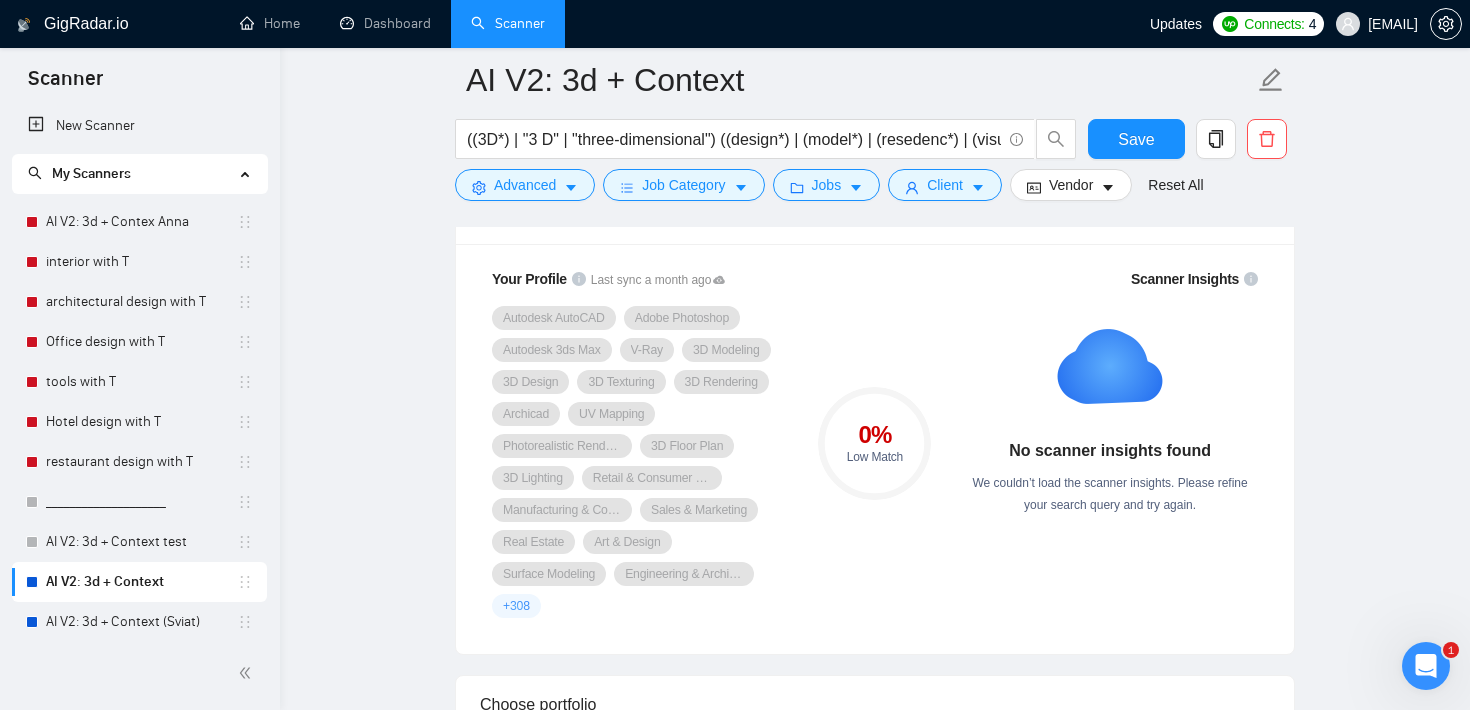 click on "0 % Low Match" at bounding box center (875, 443) 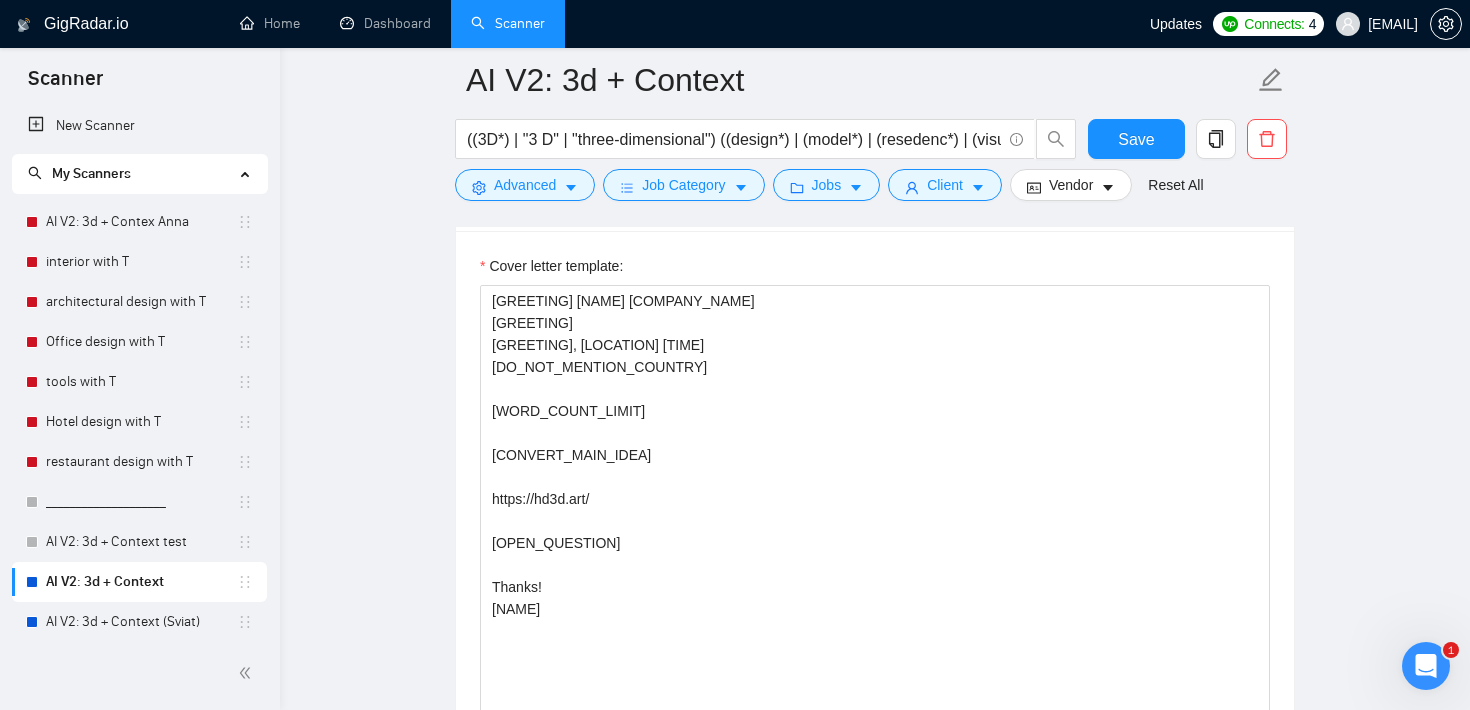 scroll, scrollTop: 2378, scrollLeft: 0, axis: vertical 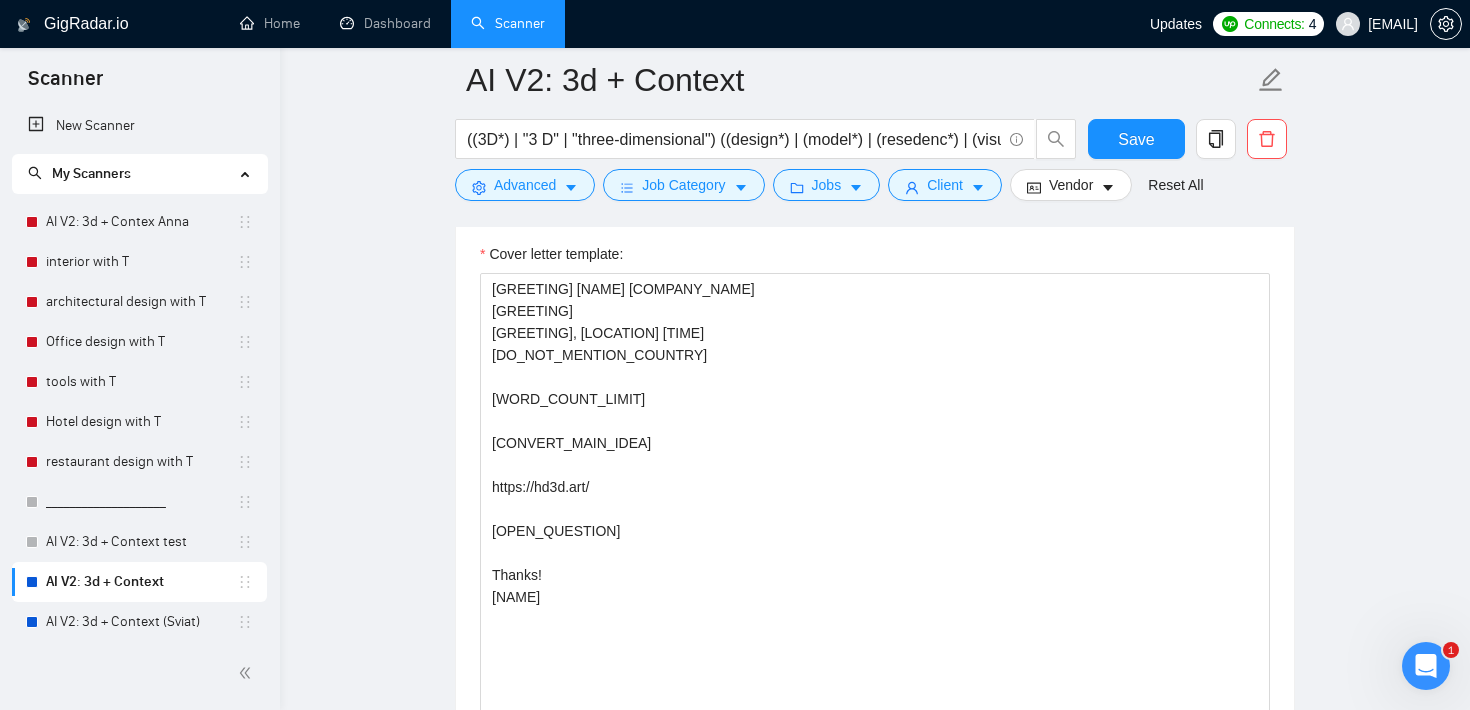 click on "Save Advanced   Job Category   Jobs   Client   Vendor   Reset All Preview Results Insights NEW Alerts Auto Bidder Auto Bidding Enabled Auto Bidding Enabled: OFF Auto Bidder Schedule Auto Bidding Type: Automated (recommended) Semi-automated Auto Bidding Schedule: 24/7 Custom Custom Auto Bidder Schedule Repeat every week on Monday Tuesday Wednesday Thursday Friday Saturday Sunday Active Hours ( [LOCATION] ): From: To: ( 24  hours) [LOCATION] Auto Bidding Type Select your bidding algorithm: Choose the algorithm for you bidding. The price per proposal does not include your connects expenditure. Template Bidder 0.50  credits / proposal Sardor AI 🤖 1.00  credits 👑" at bounding box center [875, 588] 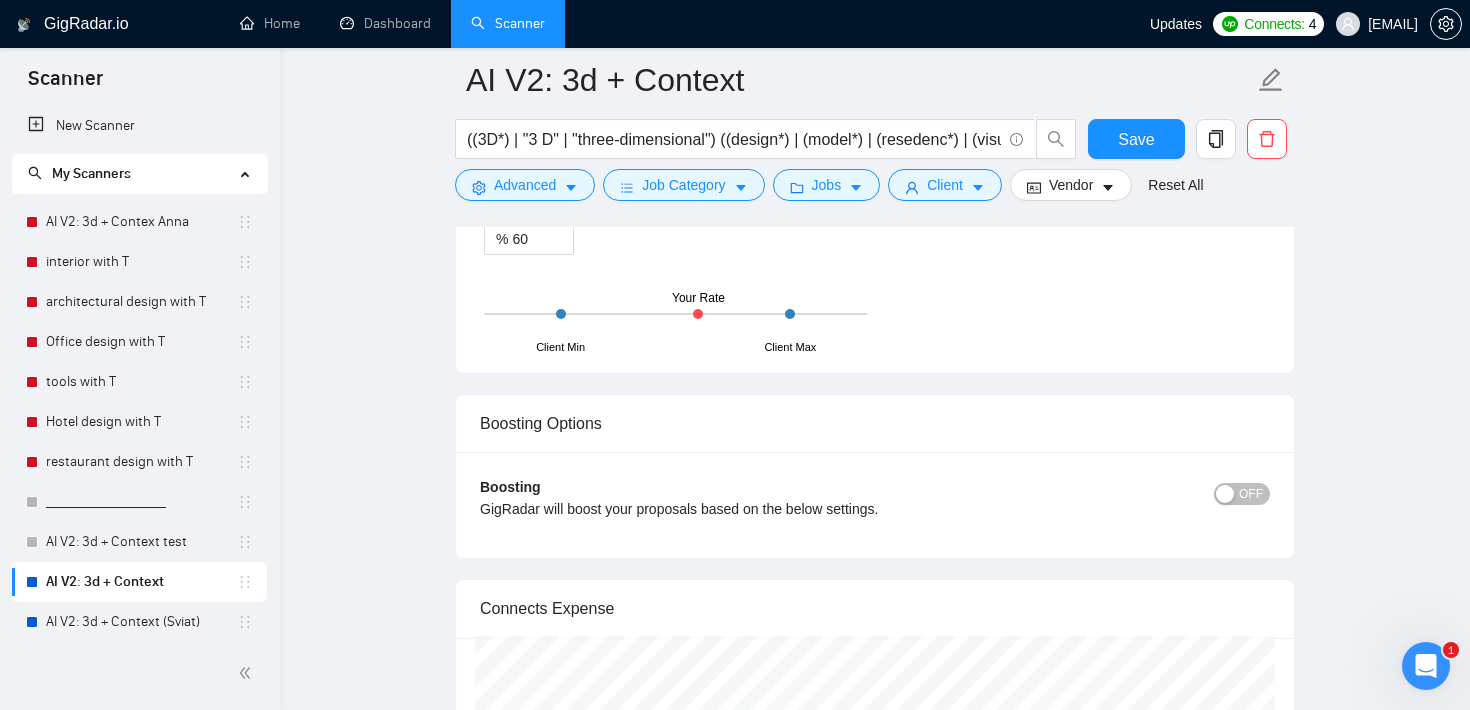 scroll, scrollTop: 3570, scrollLeft: 0, axis: vertical 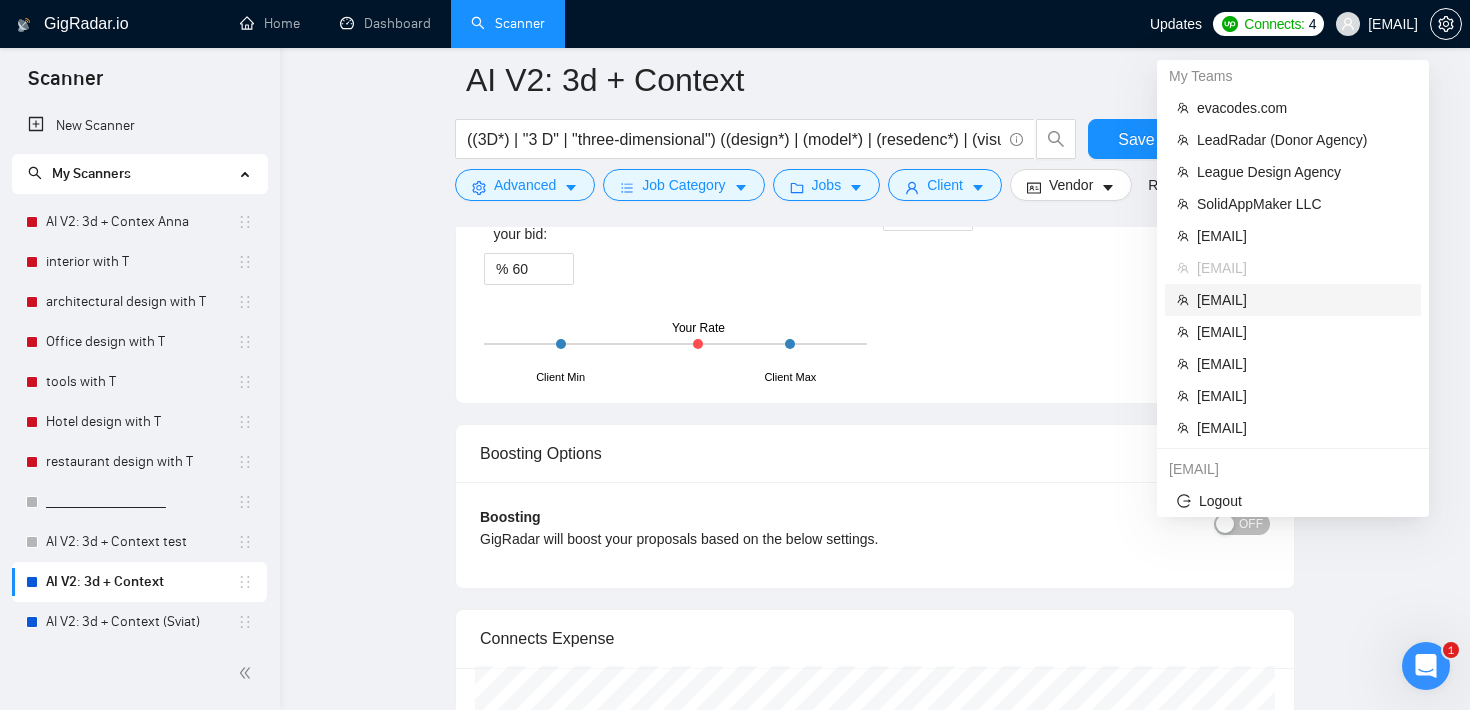 click on "[EMAIL]" at bounding box center (1303, 300) 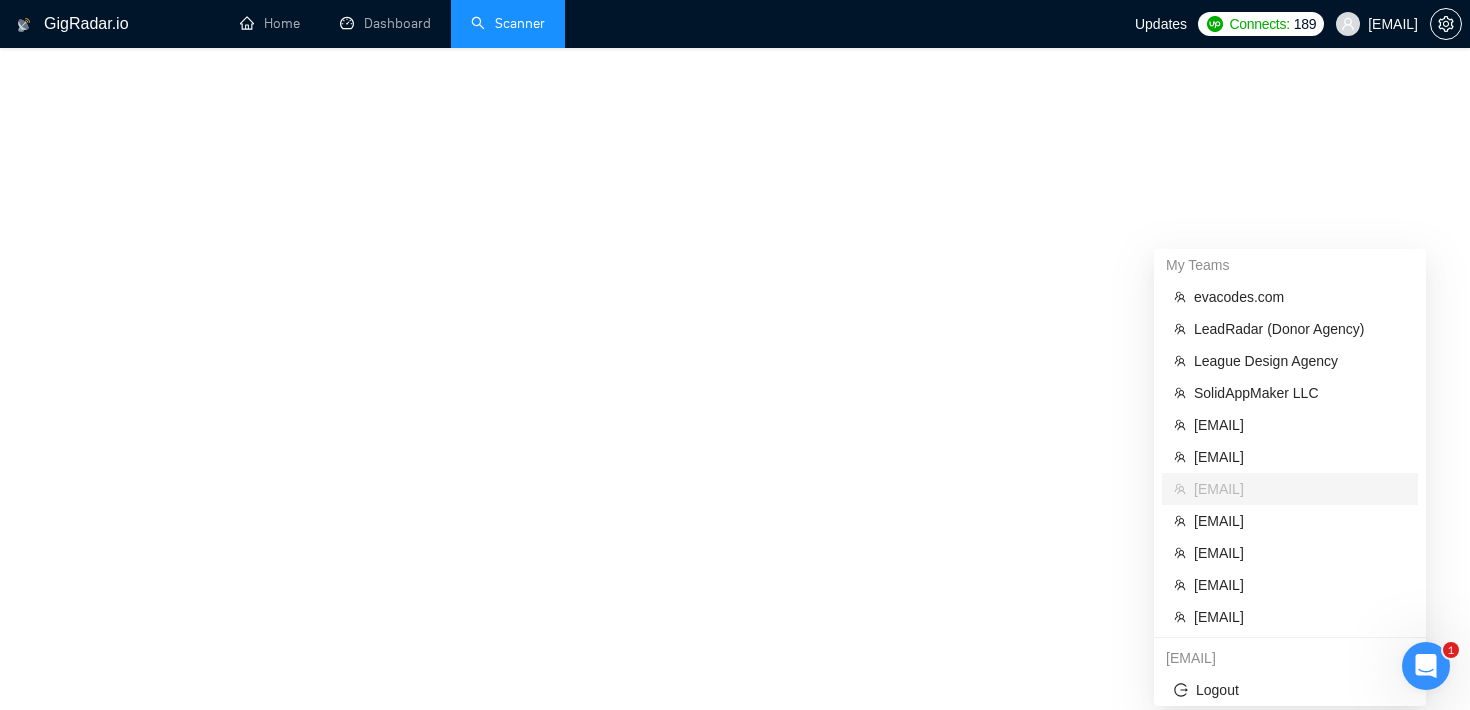 scroll, scrollTop: 999, scrollLeft: 0, axis: vertical 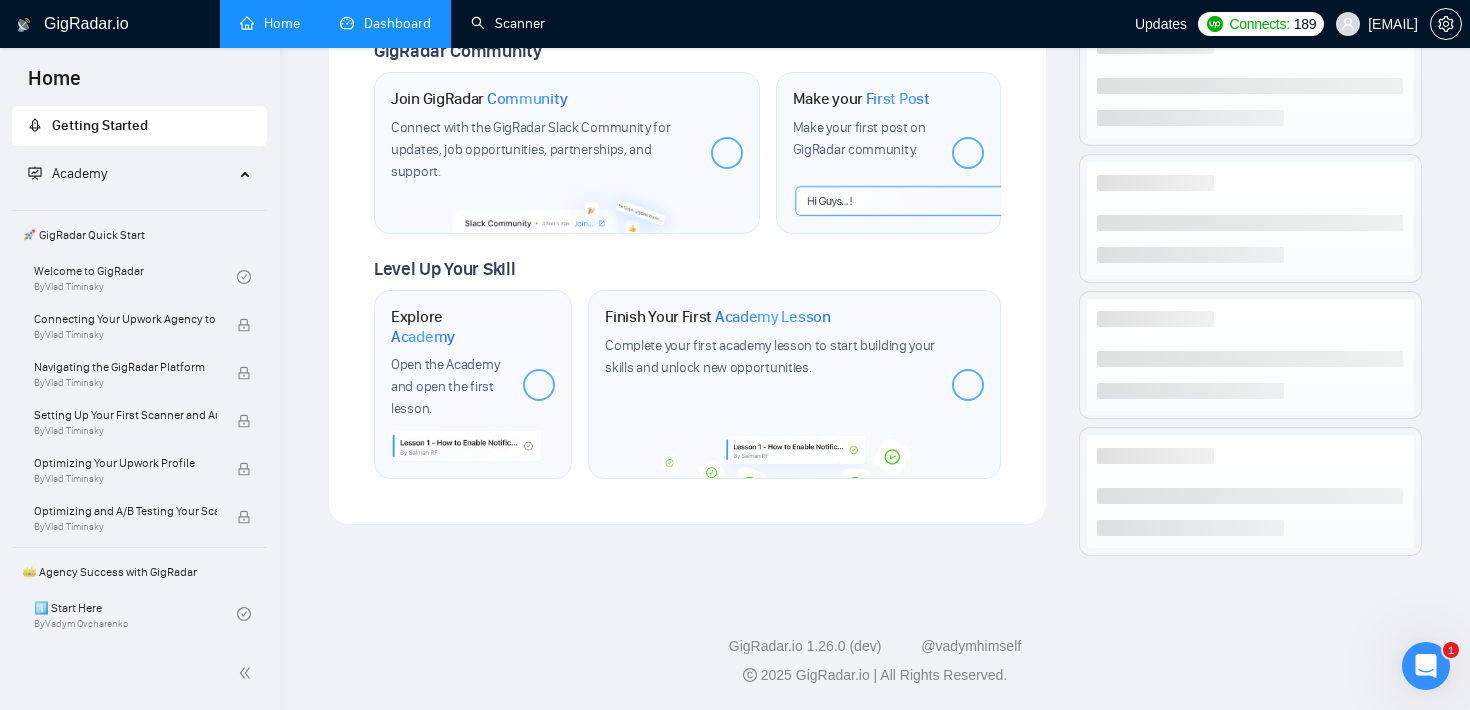drag, startPoint x: 526, startPoint y: 37, endPoint x: 399, endPoint y: 20, distance: 128.13274 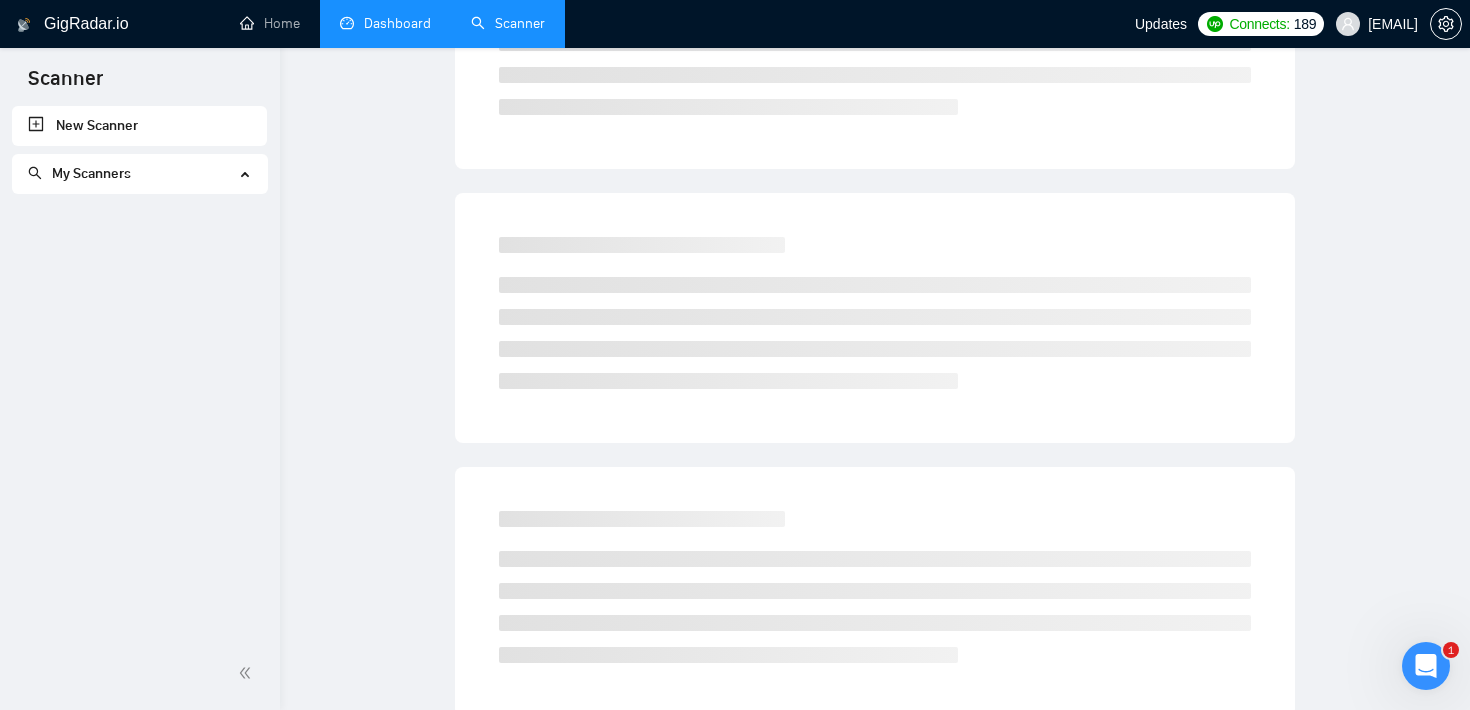 scroll, scrollTop: 0, scrollLeft: 0, axis: both 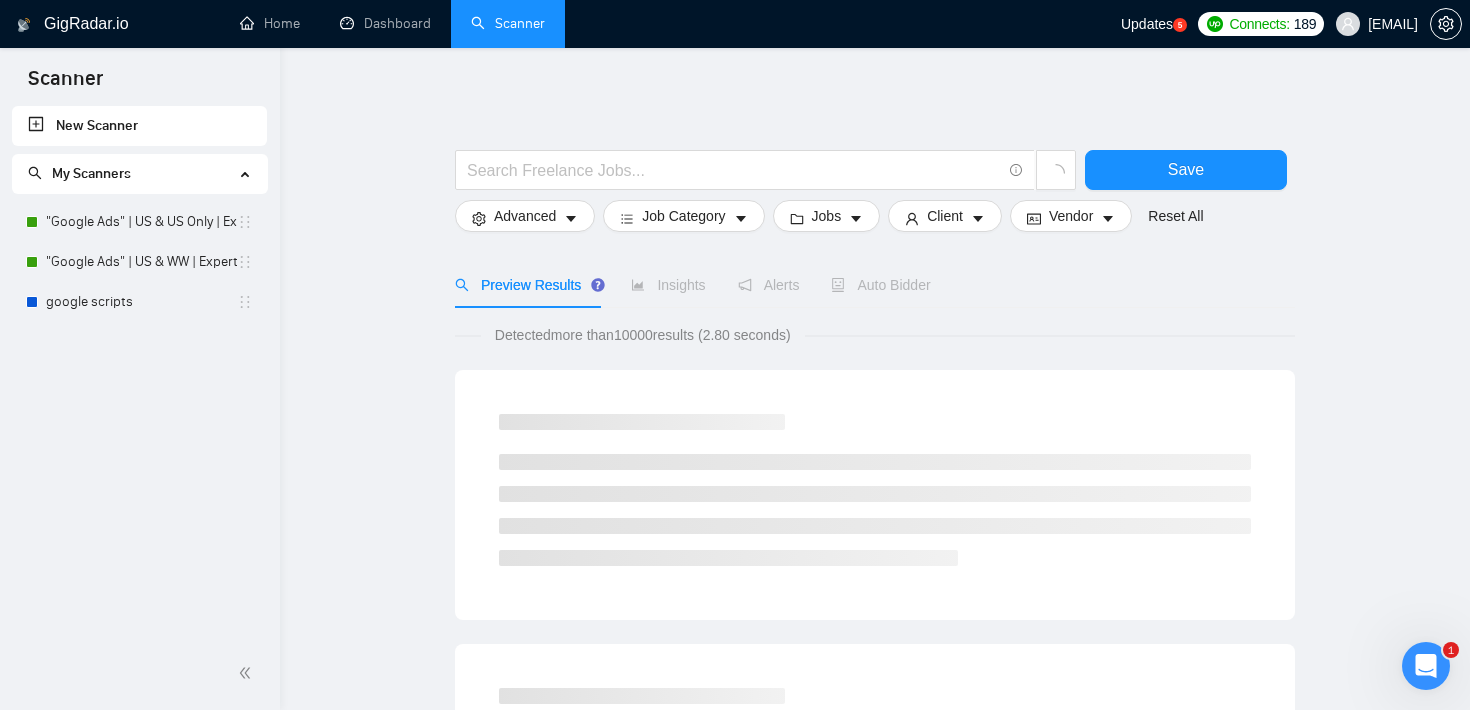 click on ""Google Ads" | US & WW | Expert" at bounding box center [141, 262] 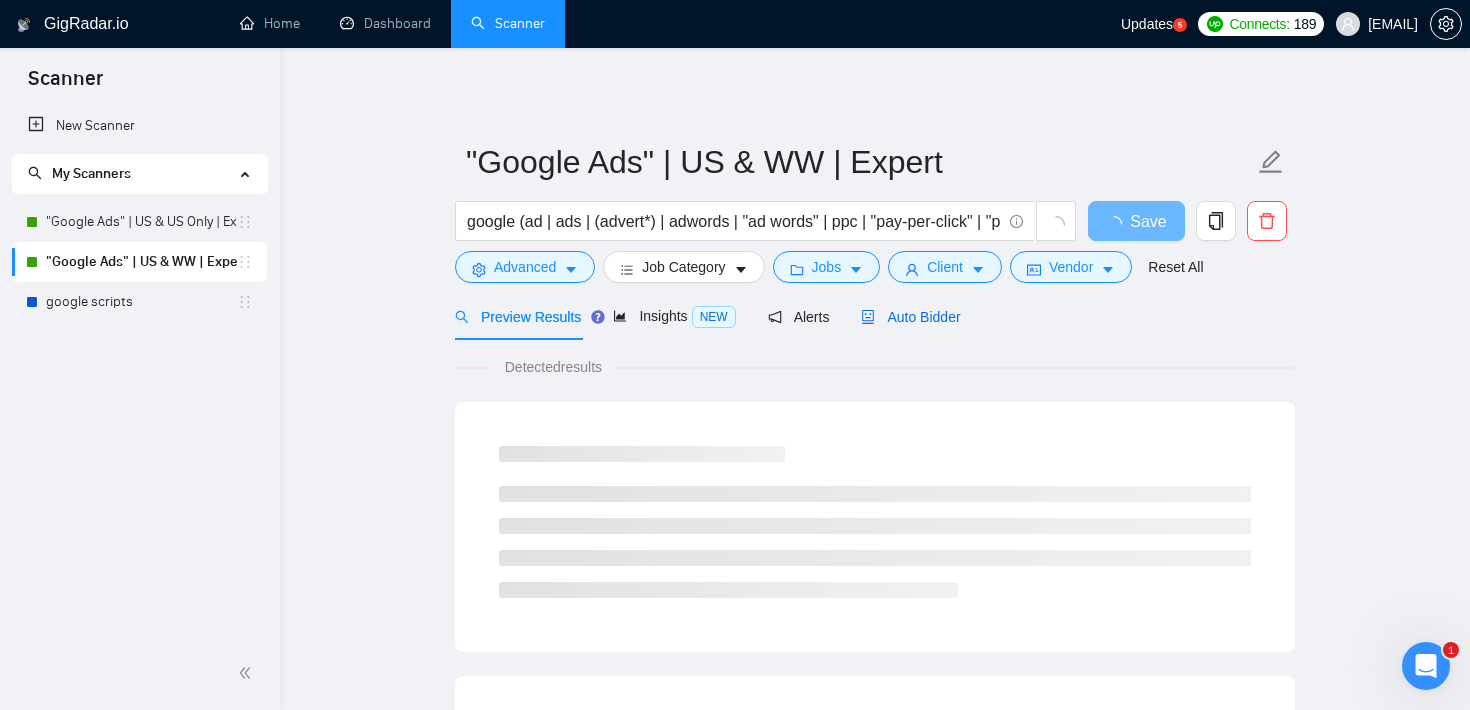 click on "Auto Bidder" at bounding box center (910, 317) 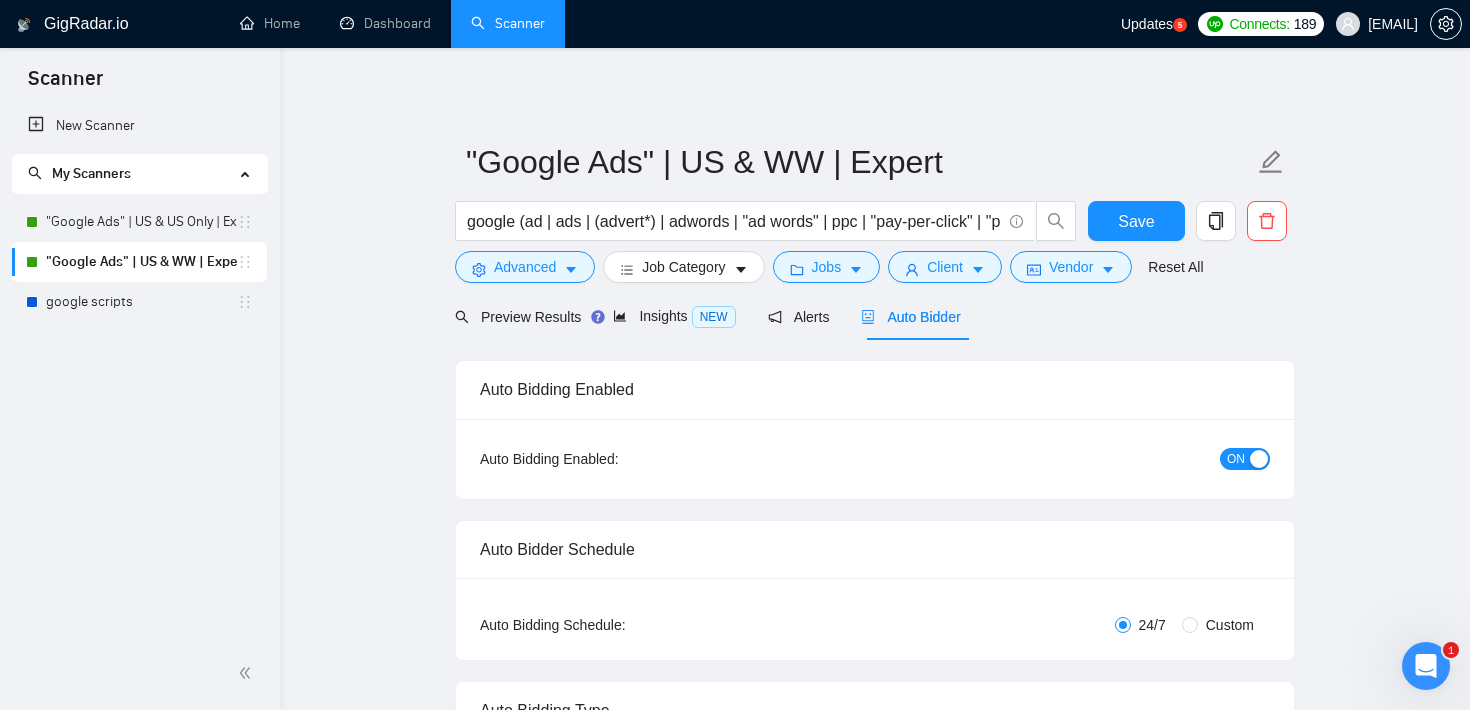 type 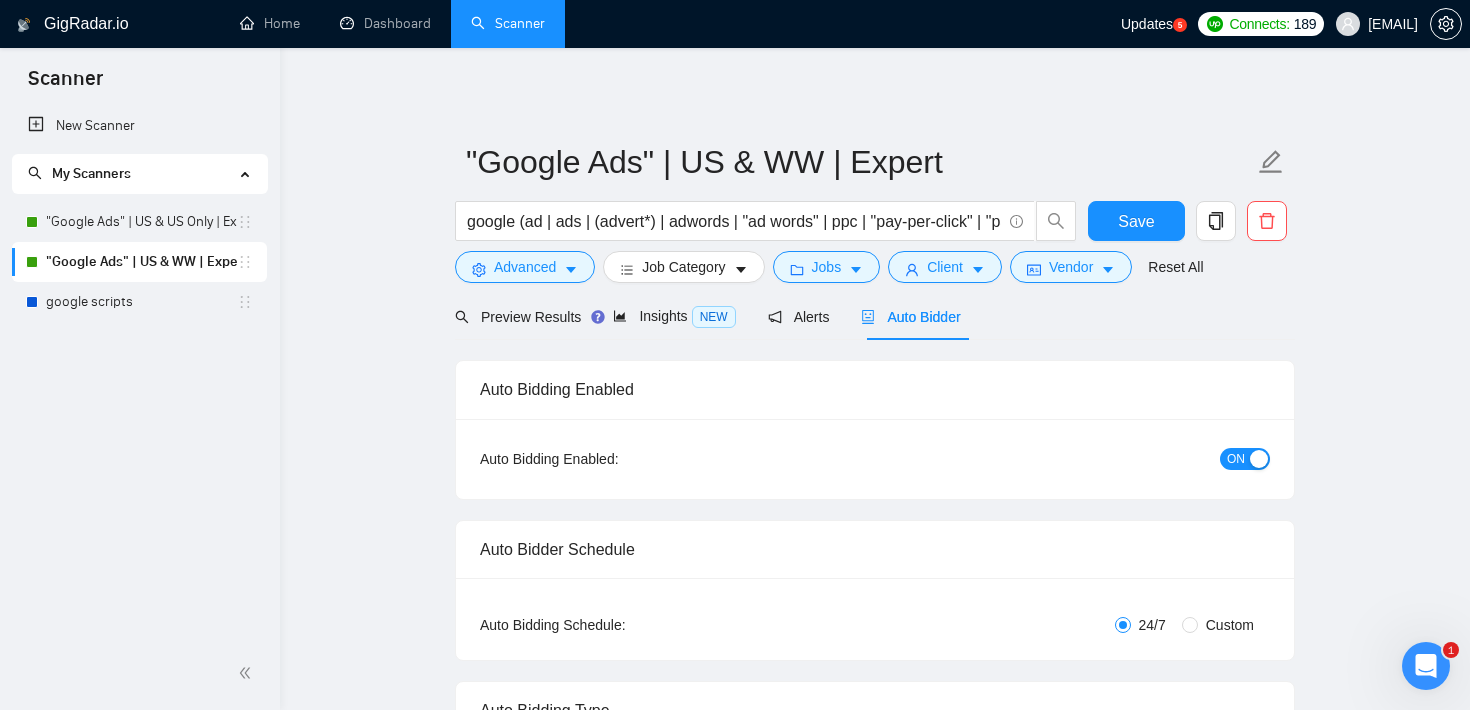 checkbox on "true" 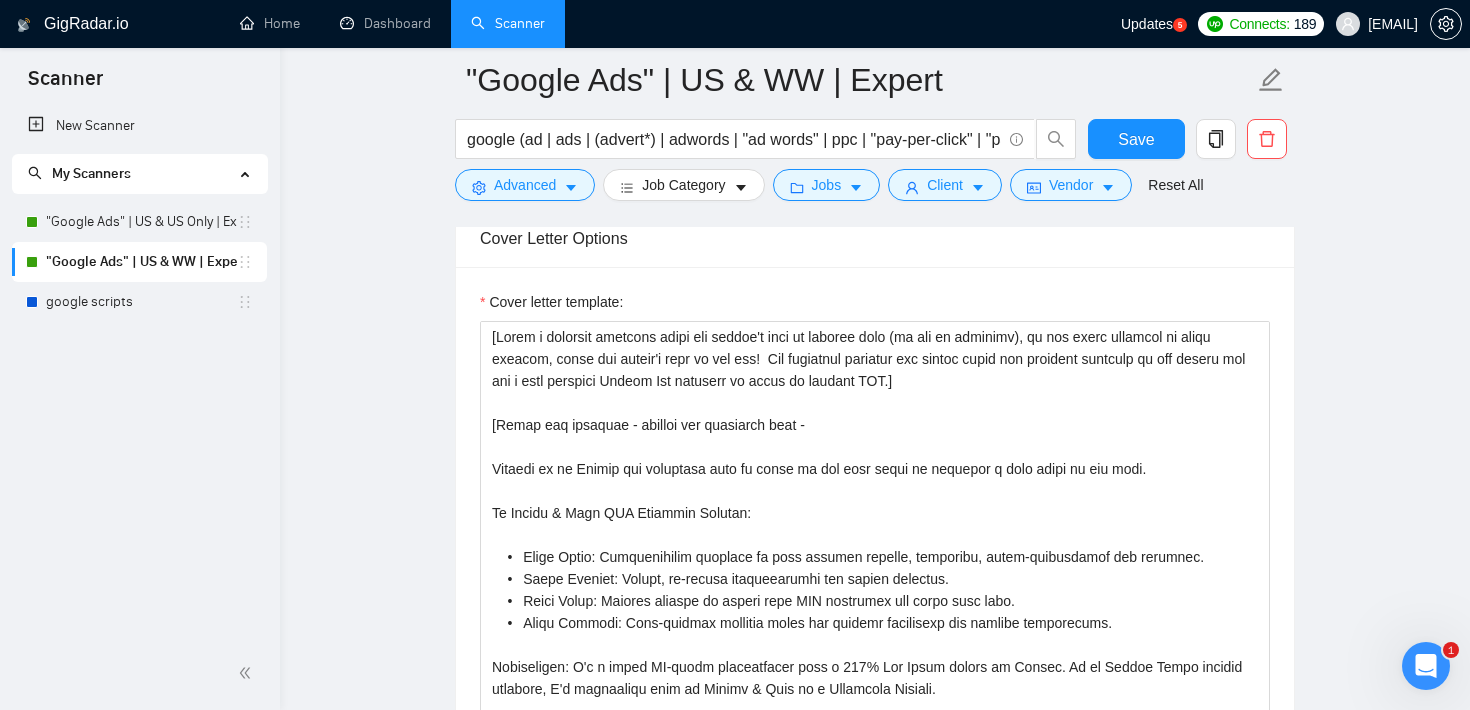scroll, scrollTop: 2049, scrollLeft: 0, axis: vertical 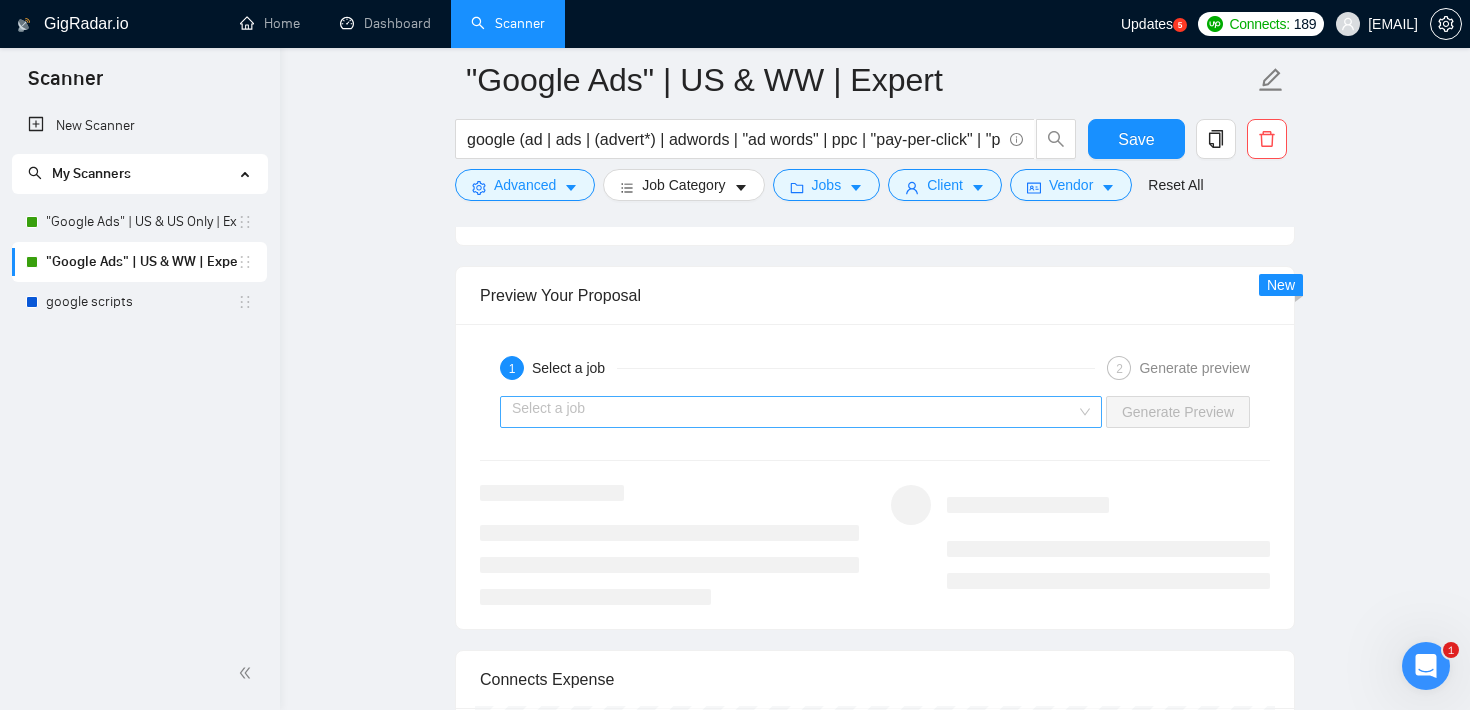 click at bounding box center (794, 412) 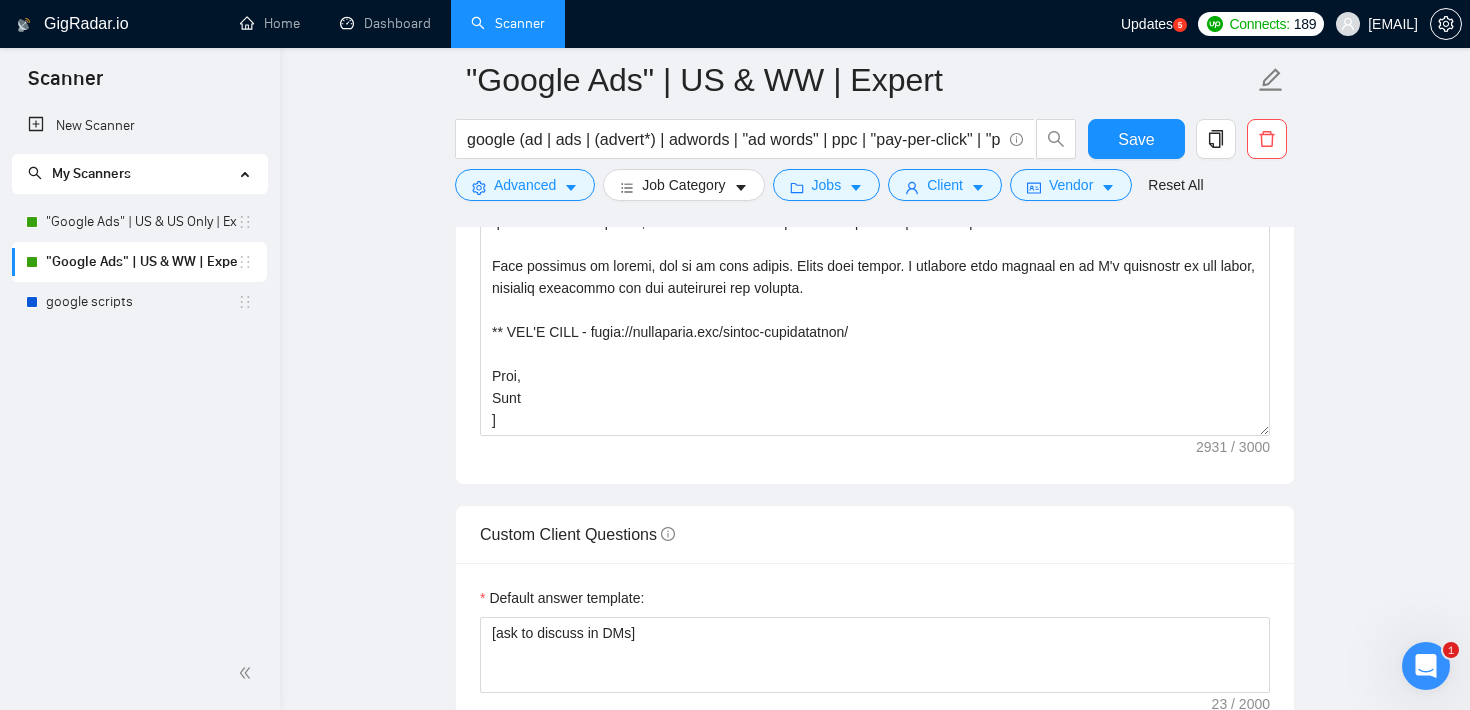 scroll, scrollTop: 2512, scrollLeft: 0, axis: vertical 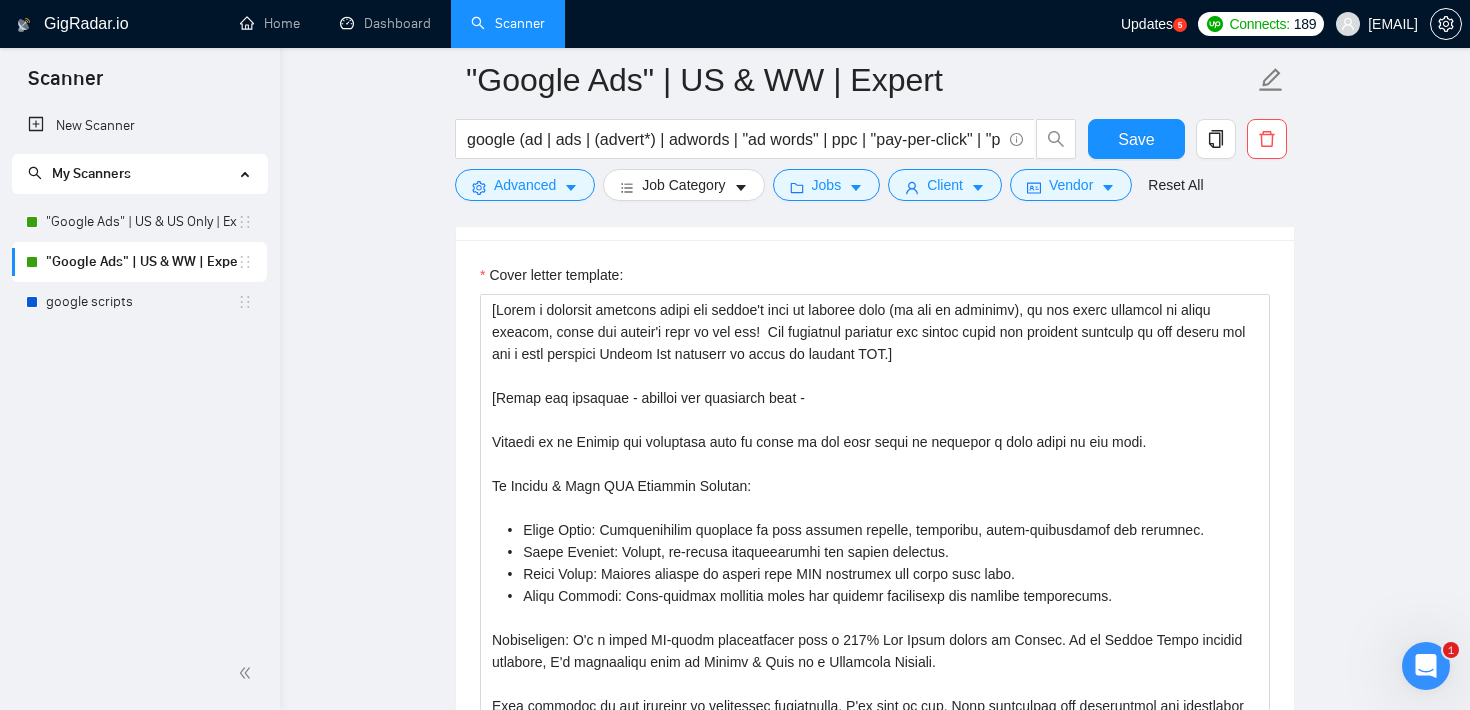 click on ""Google Ads" | US & WW | Expert google (ad | ads | (advert*) | adwords | "ad words" | ppc | "pay-per-click" | "pay per click") Save Advanced   Job Category   Jobs   Client   Vendor   Reset All Preview Results Insights NEW Alerts Auto Bidder Auto Bidding Enabled Auto Bidding Enabled: ON Auto Bidder Schedule Auto Bidding Type: Automated (recommended) Semi-automated Auto Bidding Schedule: 24/7 Custom Custom Auto Bidder Schedule Repeat every week on Monday Tuesday Wednesday Thursday Friday Saturday Sunday Active Hours ( America/Los_Angeles ): From: To: ( 24  hours) America/Los_Angeles Auto Bidding Type Select your bidding algorithm: Choose the algorithm for you bidding. The price per proposal does not include your connects expenditure. Template Bidder Works great for narrow segments and short cover letters that don't change. 0.50  credits / proposal Sardor AI 🤖 Personalise your cover letter with ai [placeholders] 1.00  credits / proposal Experimental Laziza AI  👑   NEW   Learn more 2.00  credits / proposal" at bounding box center [875, 977] 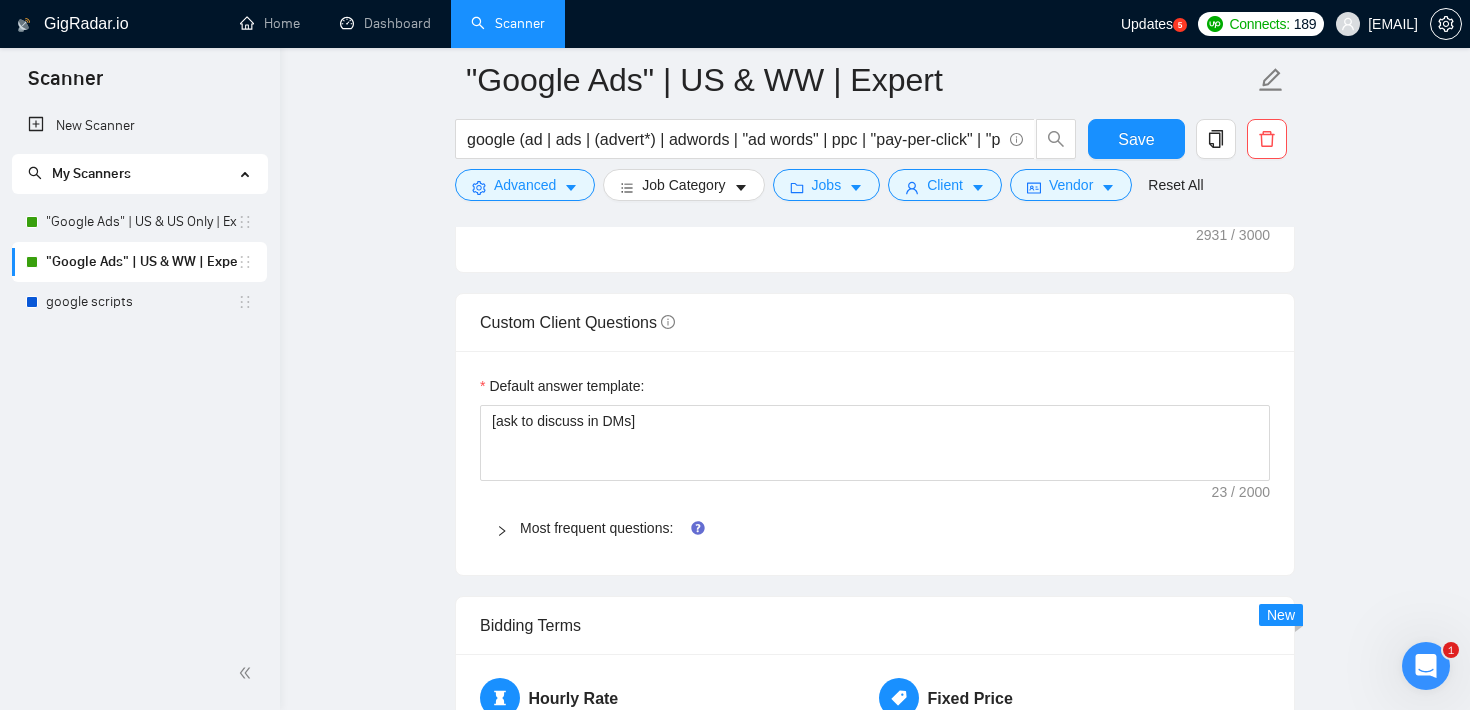 scroll, scrollTop: 2745, scrollLeft: 0, axis: vertical 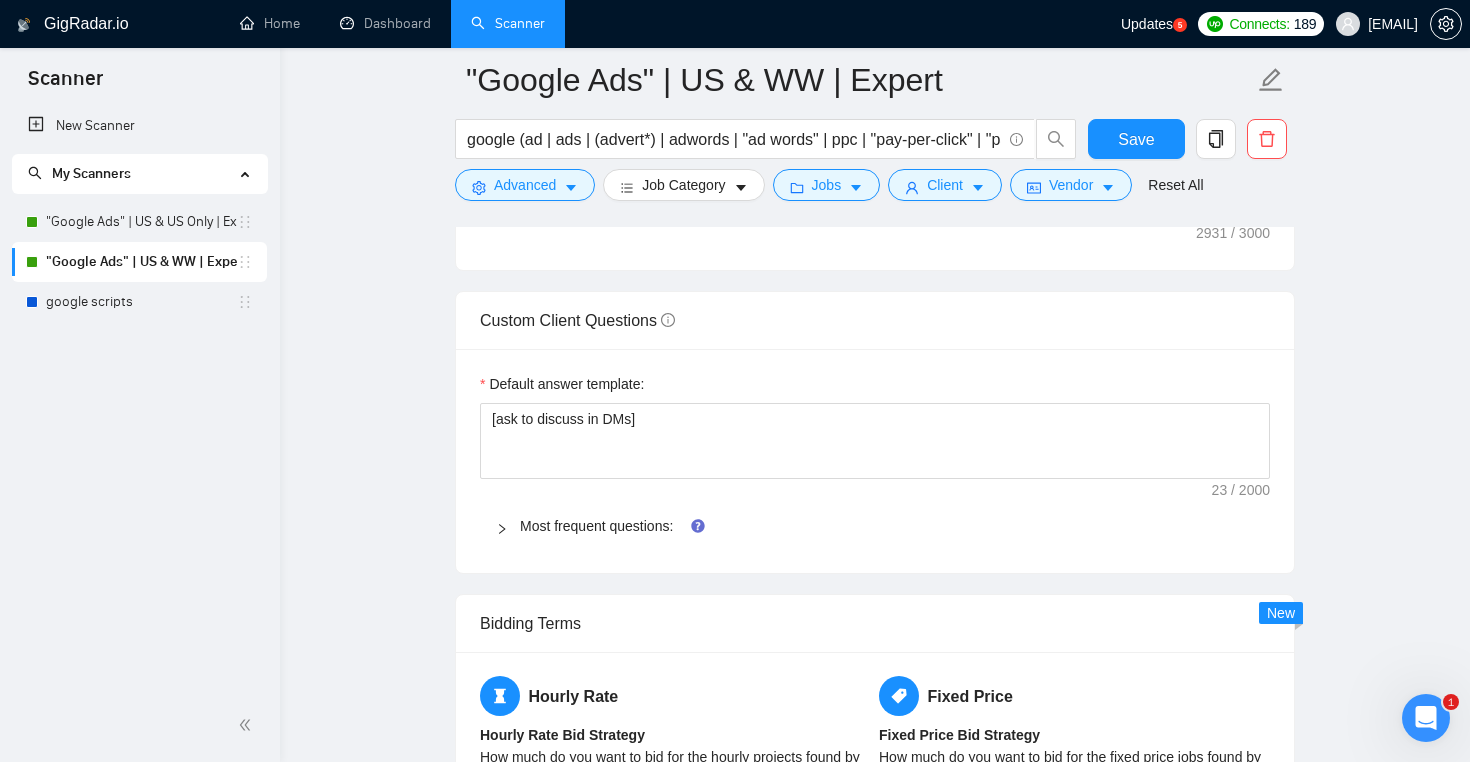 click on ""Google Ads" | US & WW | Expert google (ad | ads | (advert*) | adwords | "ad words" | ppc | "pay-per-click" | "pay per click") Save Advanced   Job Category   Jobs   Client   Vendor   Reset All Preview Results Insights NEW Alerts Auto Bidder Auto Bidding Enabled Auto Bidding Enabled: ON Auto Bidder Schedule Auto Bidding Type: Automated (recommended) Semi-automated Auto Bidding Schedule: 24/7 Custom Custom Auto Bidder Schedule Repeat every week on Monday Tuesday Wednesday Thursday Friday Saturday Sunday Active Hours ( America/Los_Angeles ): From: To: ( 24  hours) America/Los_Angeles Auto Bidding Type Select your bidding algorithm: Choose the algorithm for you bidding. The price per proposal does not include your connects expenditure. Template Bidder Works great for narrow segments and short cover letters that don't change. 0.50  credits / proposal Sardor AI 🤖 Personalise your cover letter with ai [placeholders] 1.00  credits / proposal Experimental Laziza AI  👑   NEW   Learn more 2.00  credits / proposal" at bounding box center [875, 455] 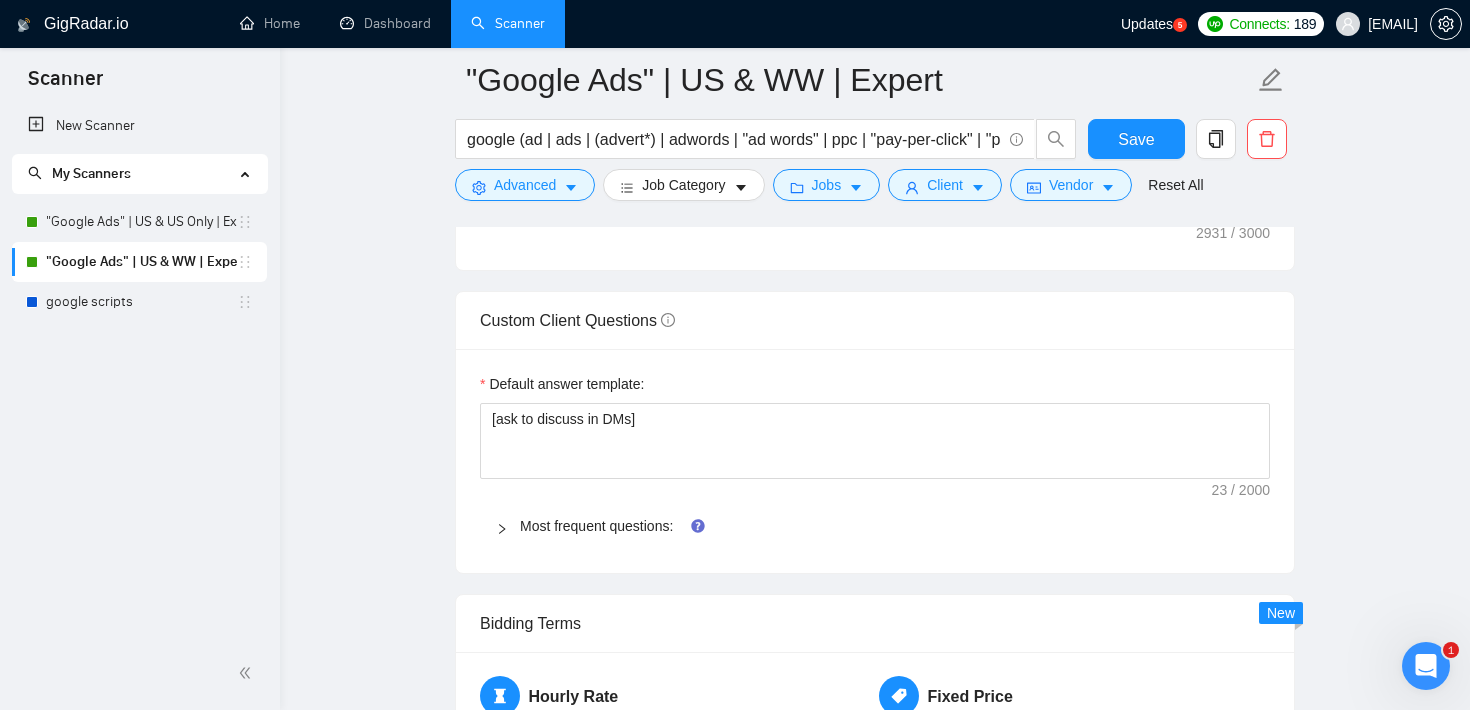 click on ""Google Ads" | US & WW | Expert google (ad | ads | (advert*) | adwords | "ad words" | ppc | "pay-per-click" | "pay per click") Save Advanced   Job Category   Jobs   Client   Vendor   Reset All Preview Results Insights NEW Alerts Auto Bidder Auto Bidding Enabled Auto Bidding Enabled: ON Auto Bidder Schedule Auto Bidding Type: Automated (recommended) Semi-automated Auto Bidding Schedule: 24/7 Custom Custom Auto Bidder Schedule Repeat every week on Monday Tuesday Wednesday Thursday Friday Saturday Sunday Active Hours ( America/Los_Angeles ): From: To: ( 24  hours) America/Los_Angeles Auto Bidding Type Select your bidding algorithm: Choose the algorithm for you bidding. The price per proposal does not include your connects expenditure. Template Bidder Works great for narrow segments and short cover letters that don't change. 0.50  credits / proposal Sardor AI 🤖 Personalise your cover letter with ai [placeholders] 1.00  credits / proposal Experimental Laziza AI  👑   NEW   Learn more 2.00  credits / proposal" at bounding box center (875, 455) 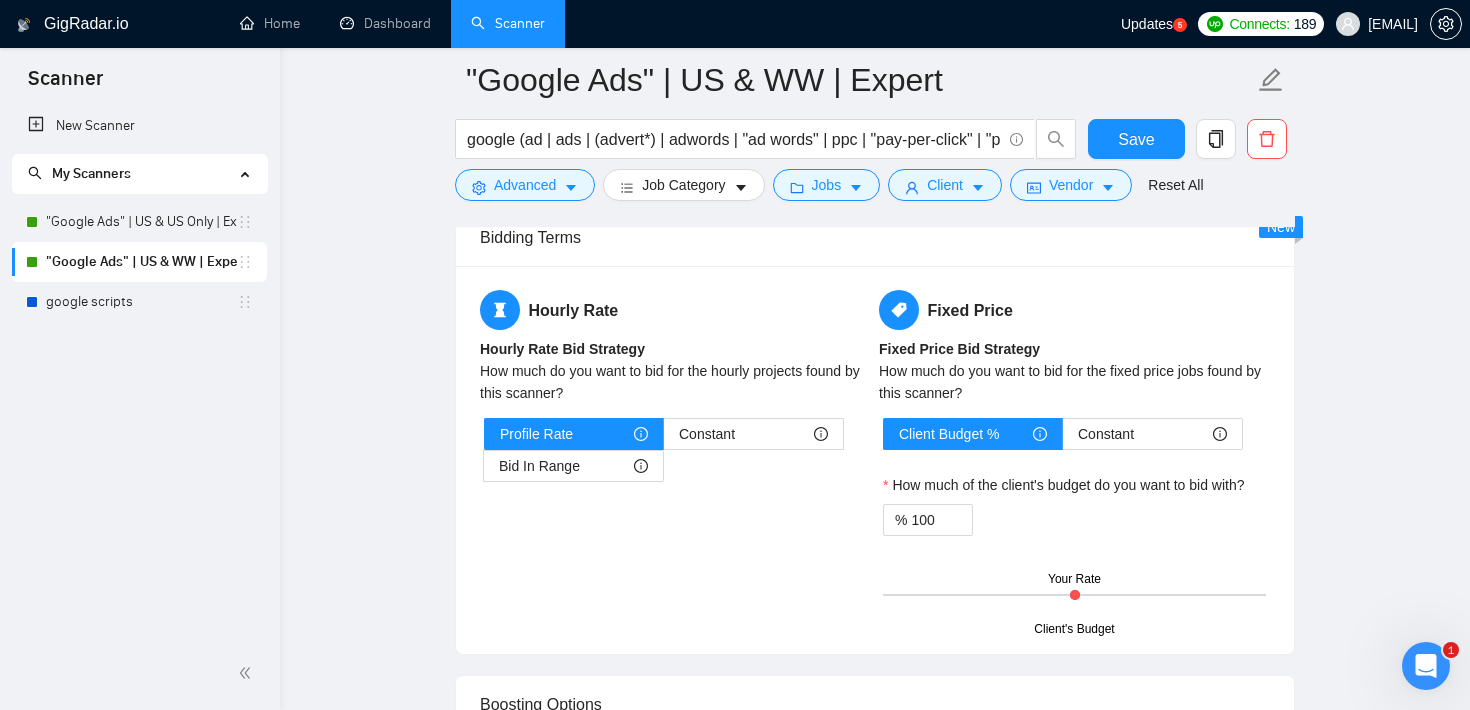 scroll, scrollTop: 3128, scrollLeft: 0, axis: vertical 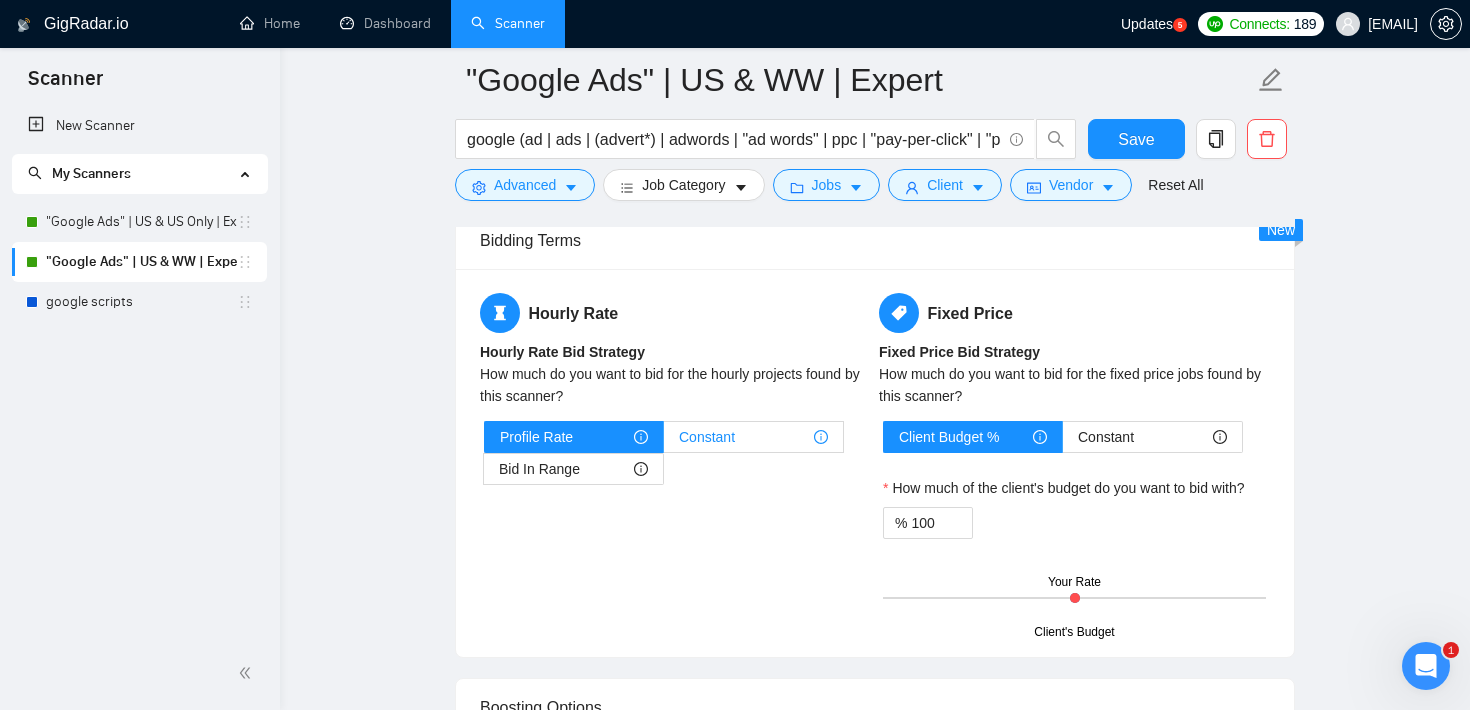 click on "Constant" at bounding box center (753, 437) 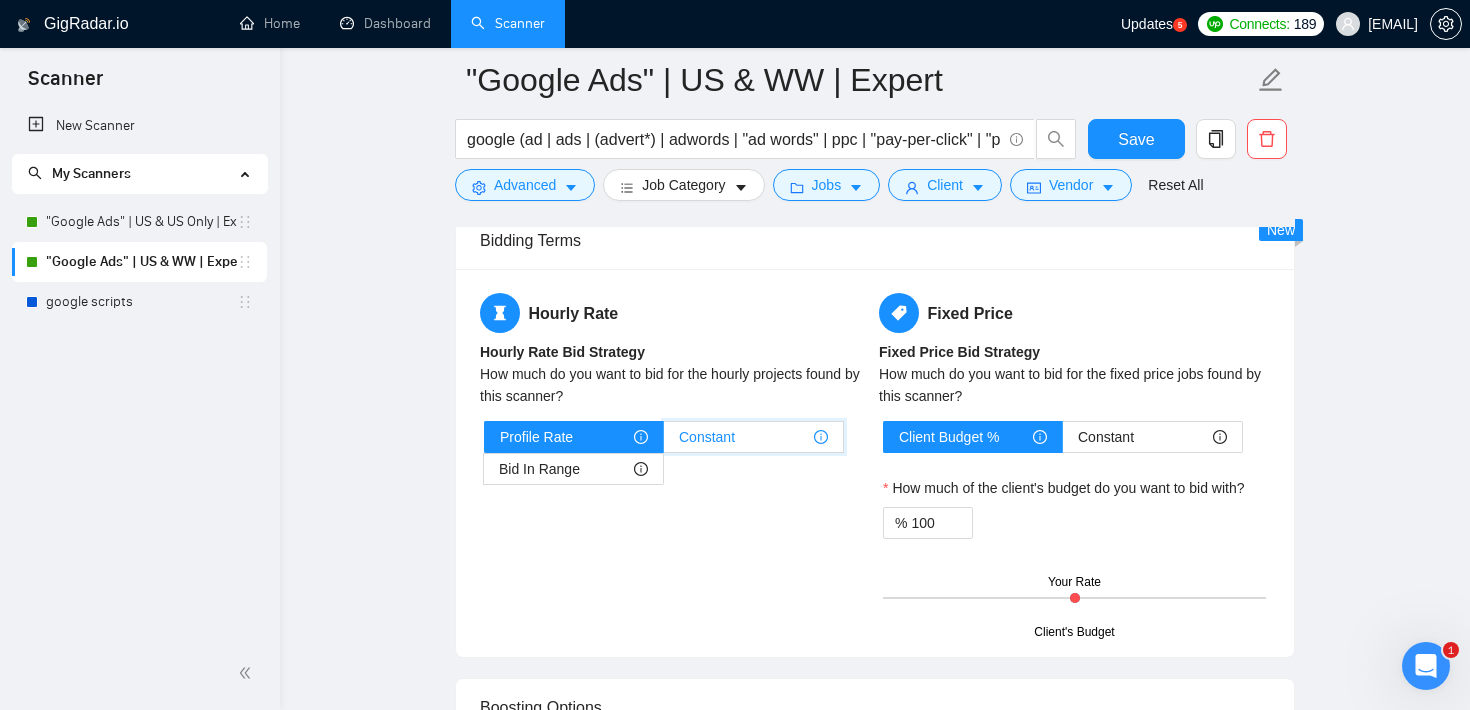 click on "Constant" at bounding box center (664, 442) 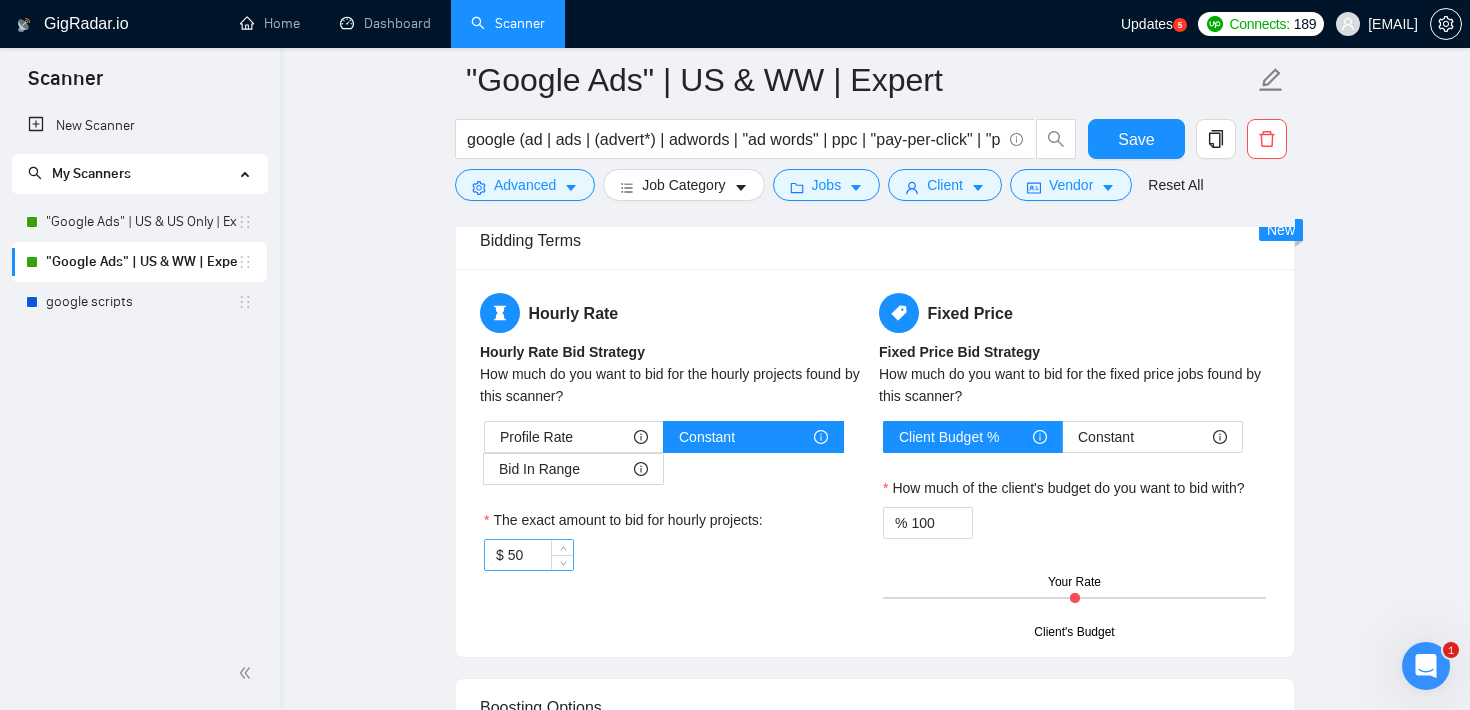 click on "50" at bounding box center (540, 555) 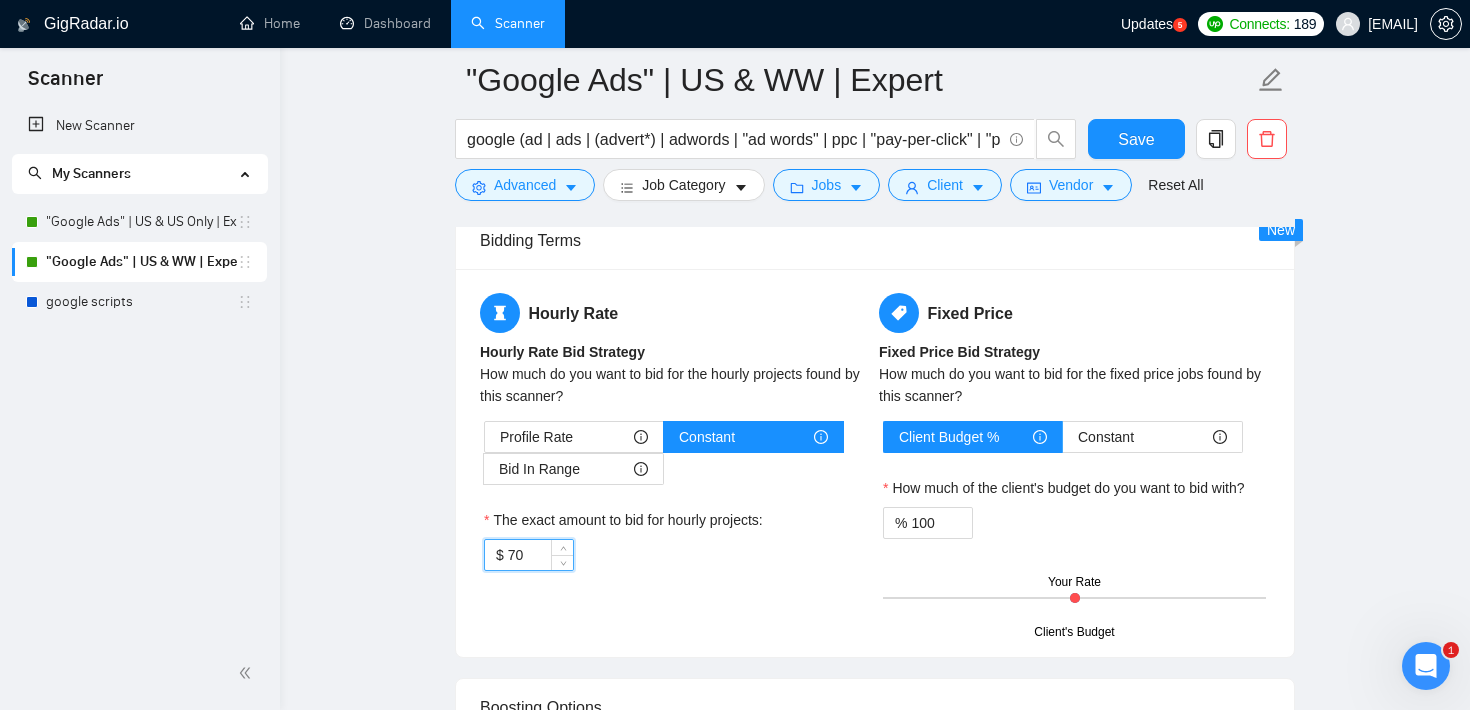type on "70" 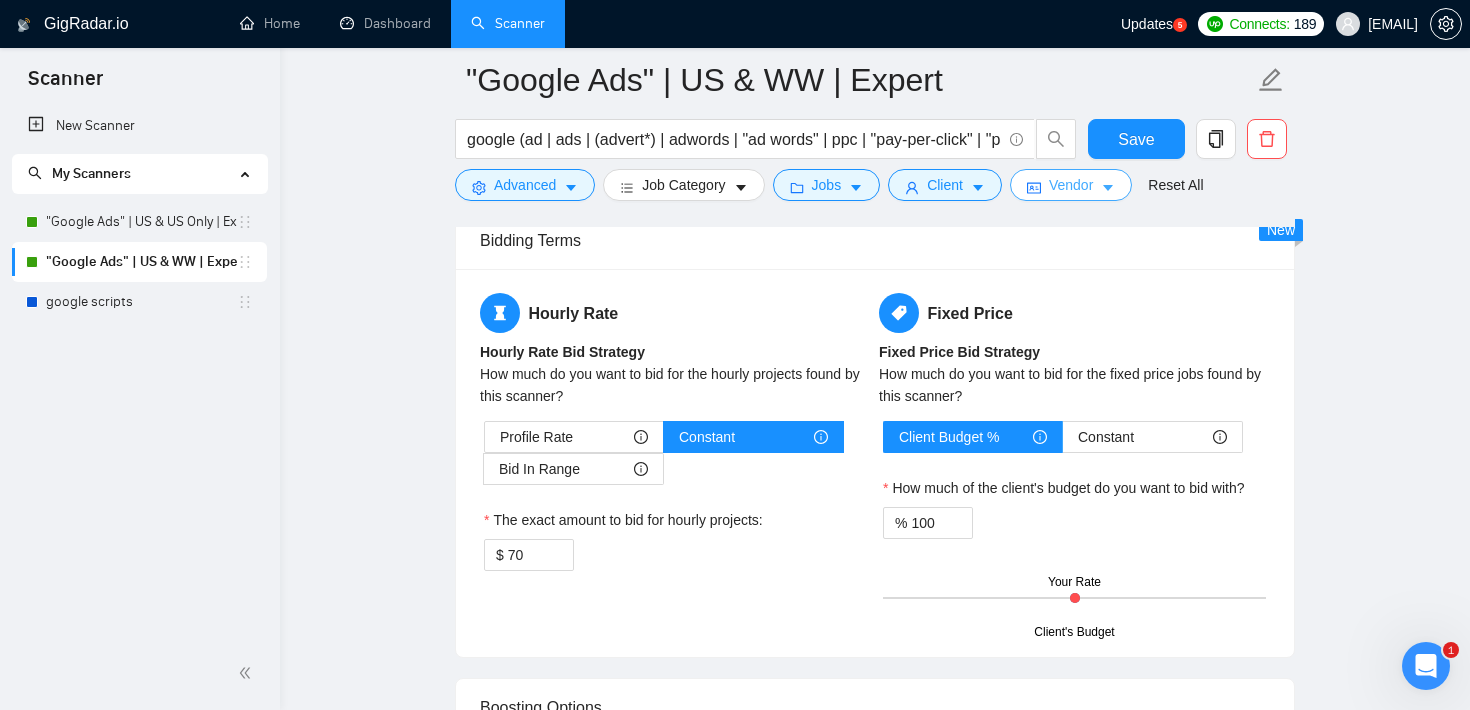 click on "Vendor" at bounding box center [1071, 185] 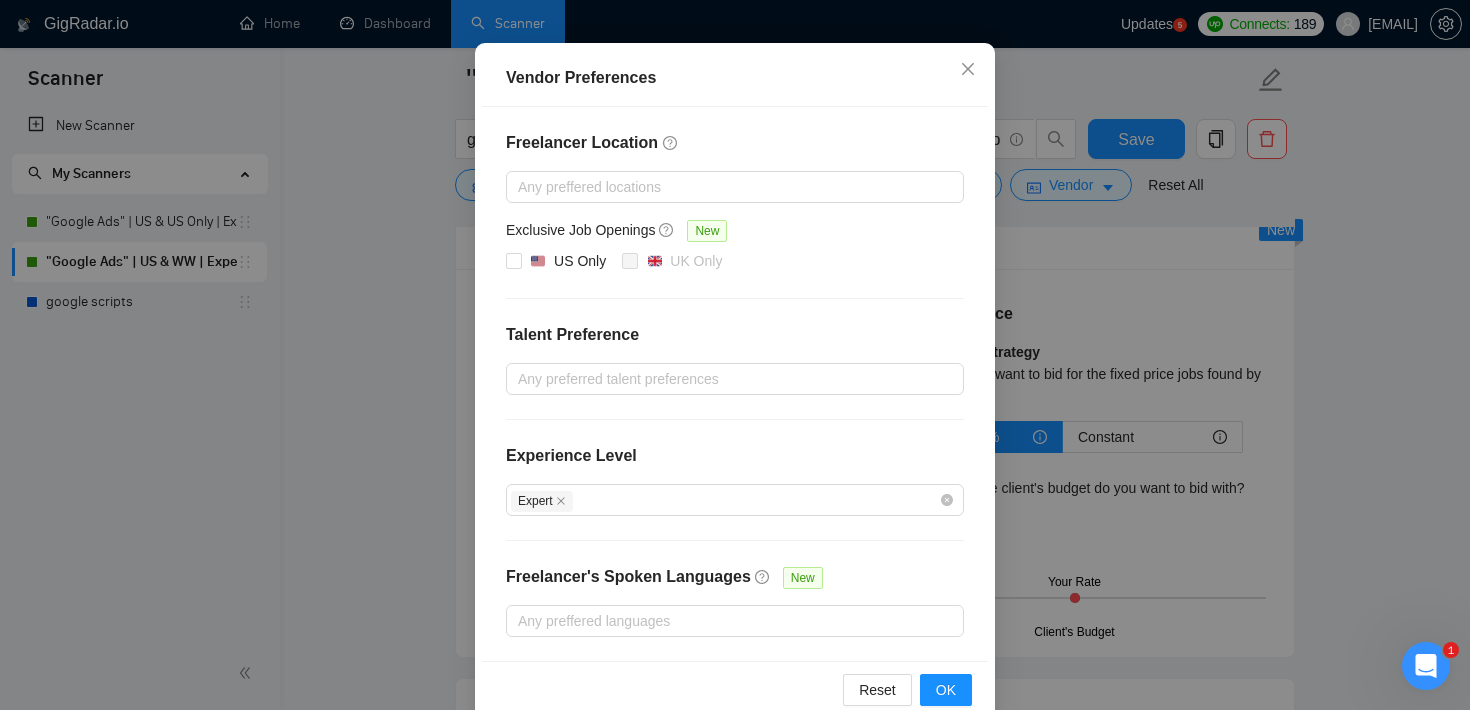 scroll, scrollTop: 179, scrollLeft: 0, axis: vertical 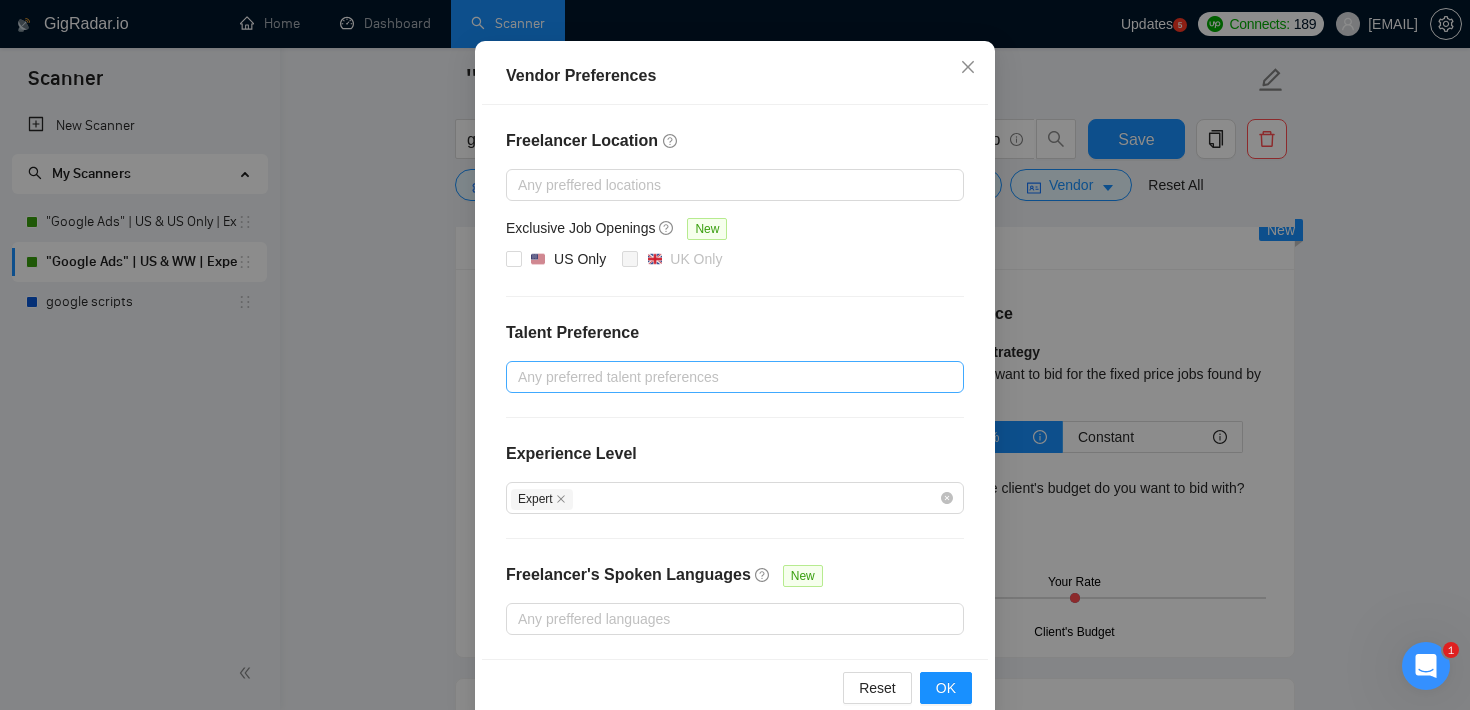click at bounding box center [725, 377] 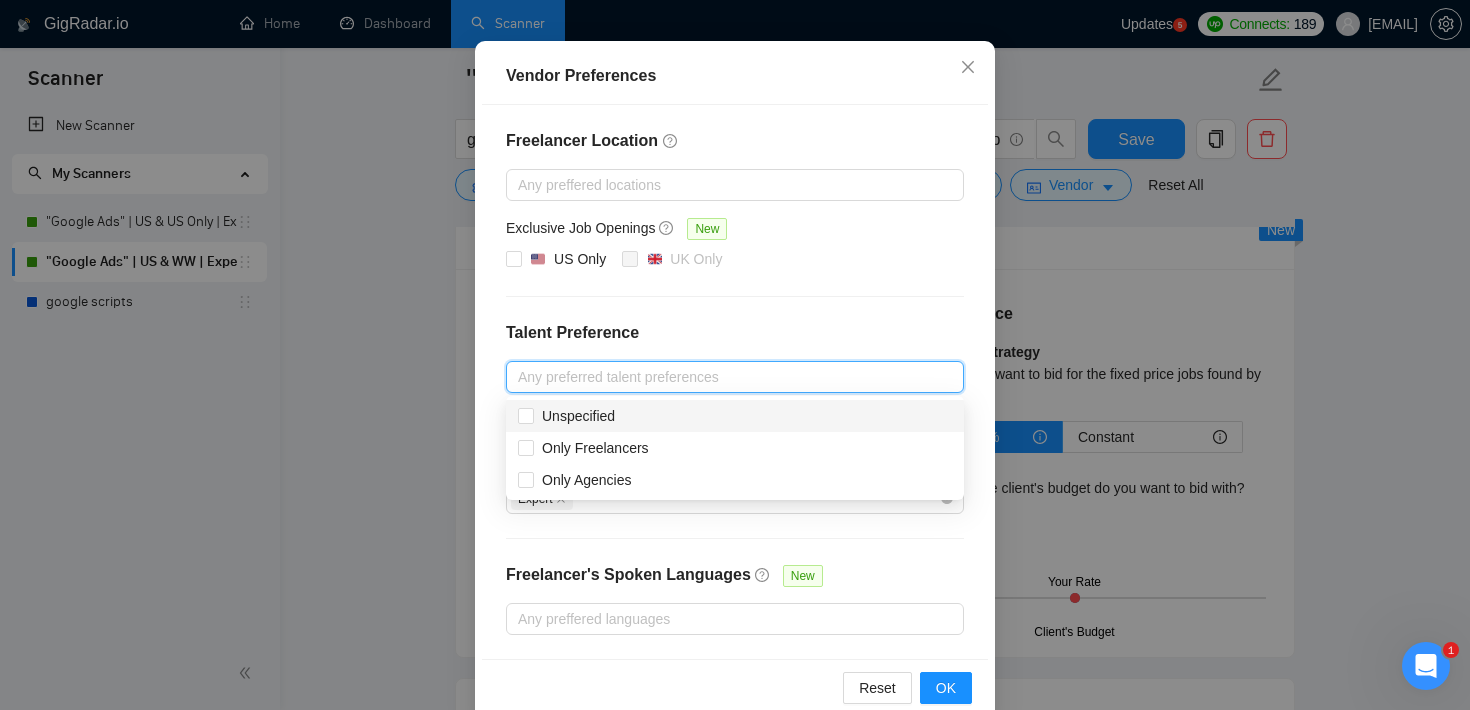click on "Vendor Preferences Freelancer Location     Any preffered locations Exclusive Job Openings New US Only UK Only Talent Preference   Any preferred talent preferences Experience Level Expert   Freelancer's Spoken Languages New   Any preffered languages Reset OK" at bounding box center (735, 355) 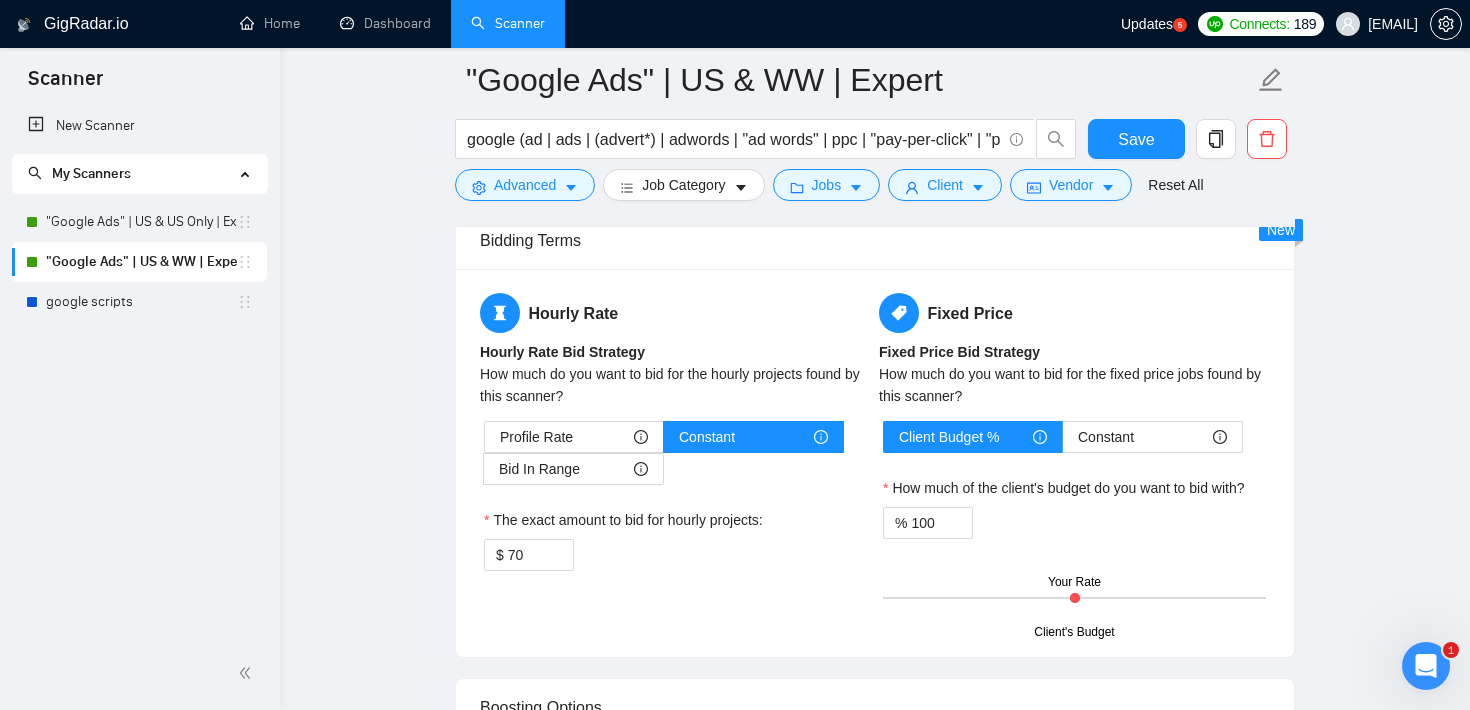 scroll, scrollTop: 115, scrollLeft: 0, axis: vertical 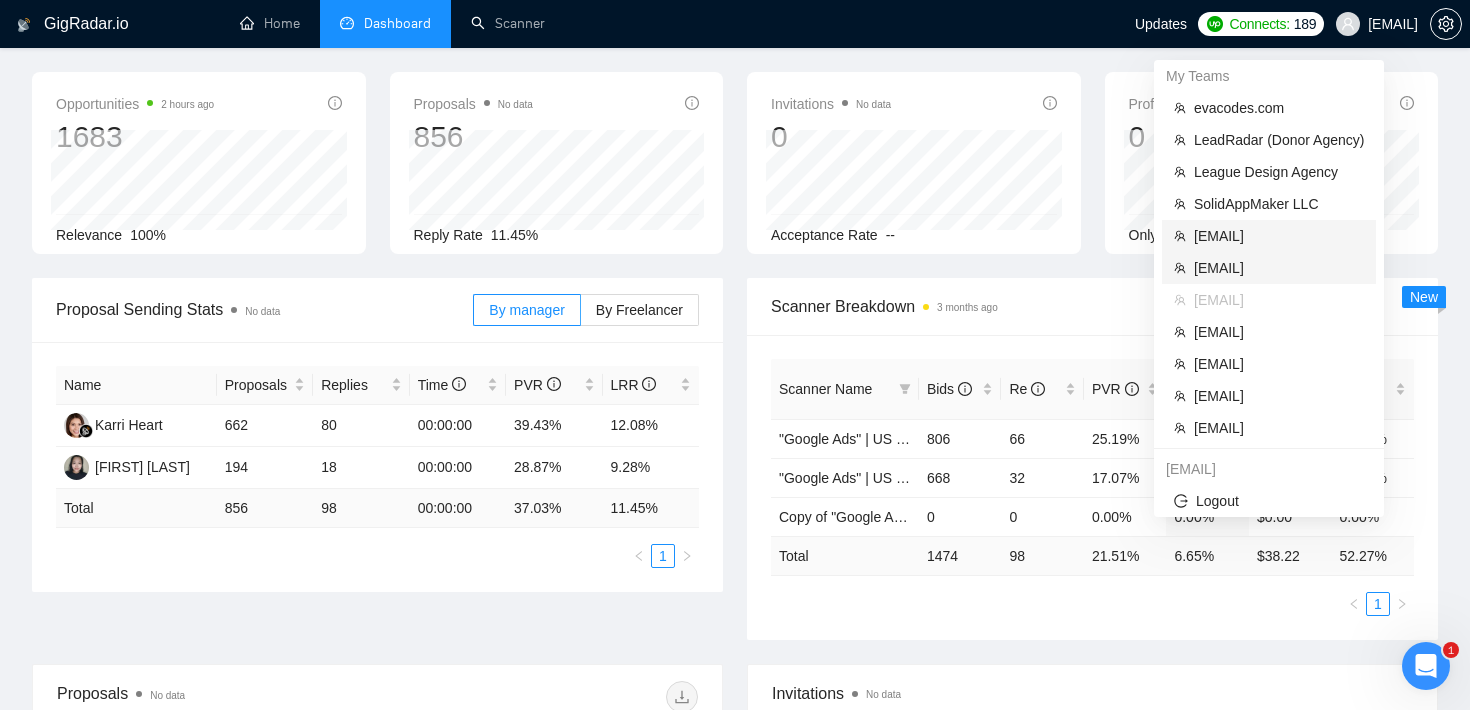 click on "[EMAIL]" at bounding box center (1269, 268) 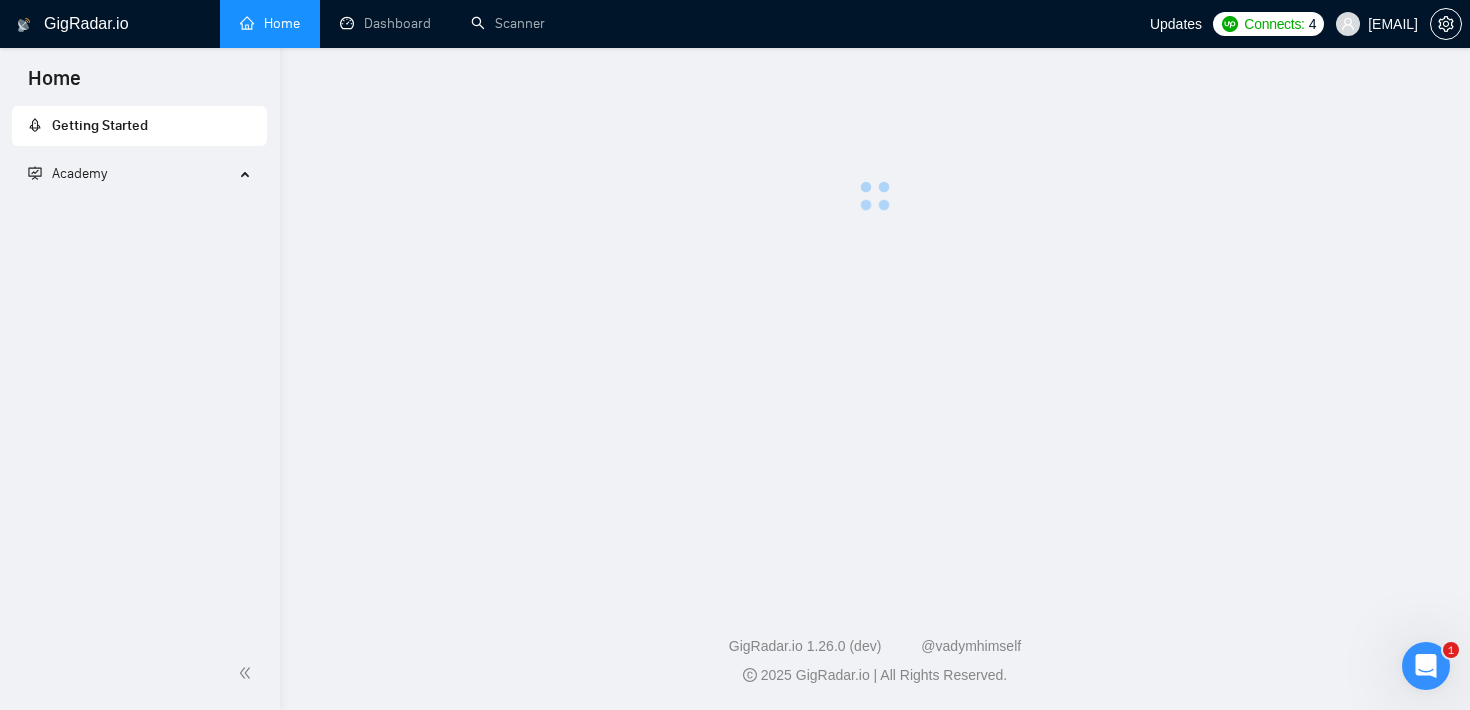scroll, scrollTop: 0, scrollLeft: 0, axis: both 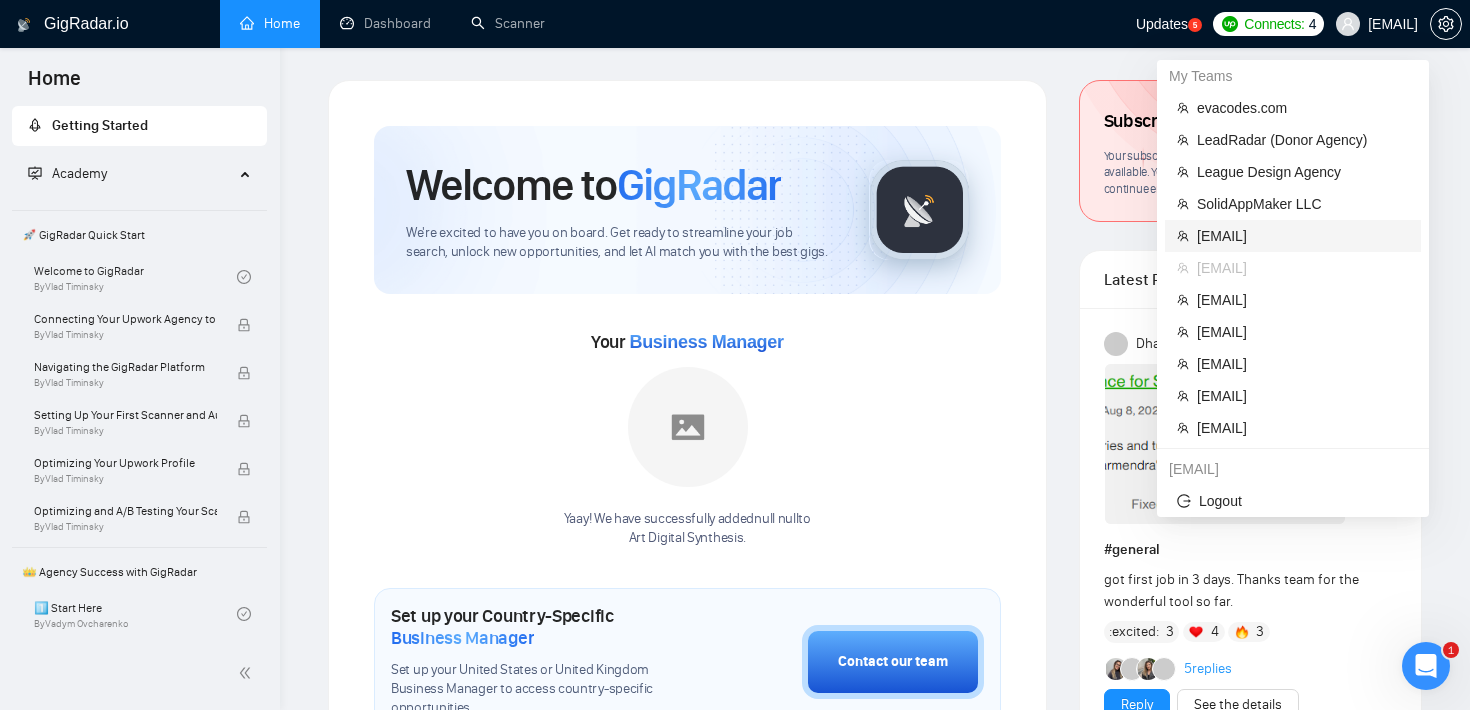 click on "[EMAIL]" at bounding box center (1303, 236) 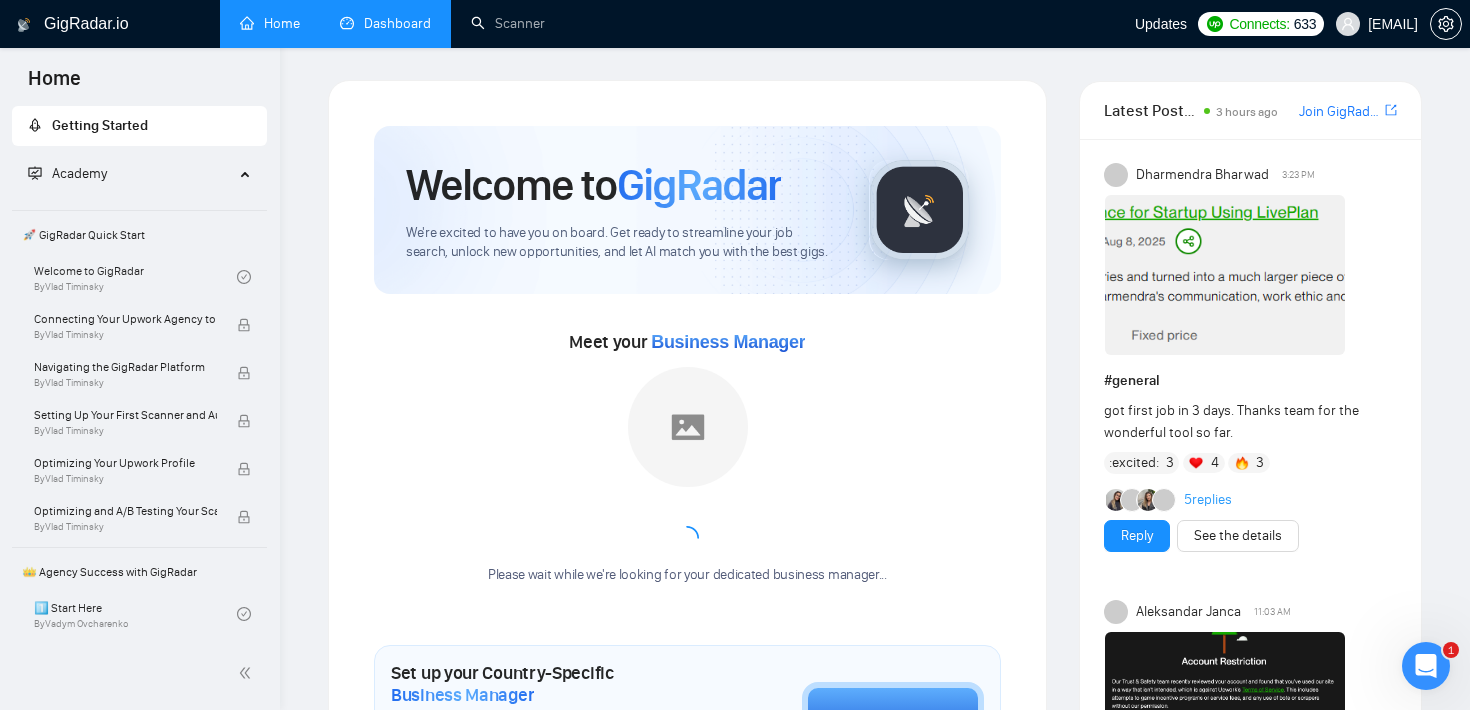 click on "Dashboard" at bounding box center [385, 23] 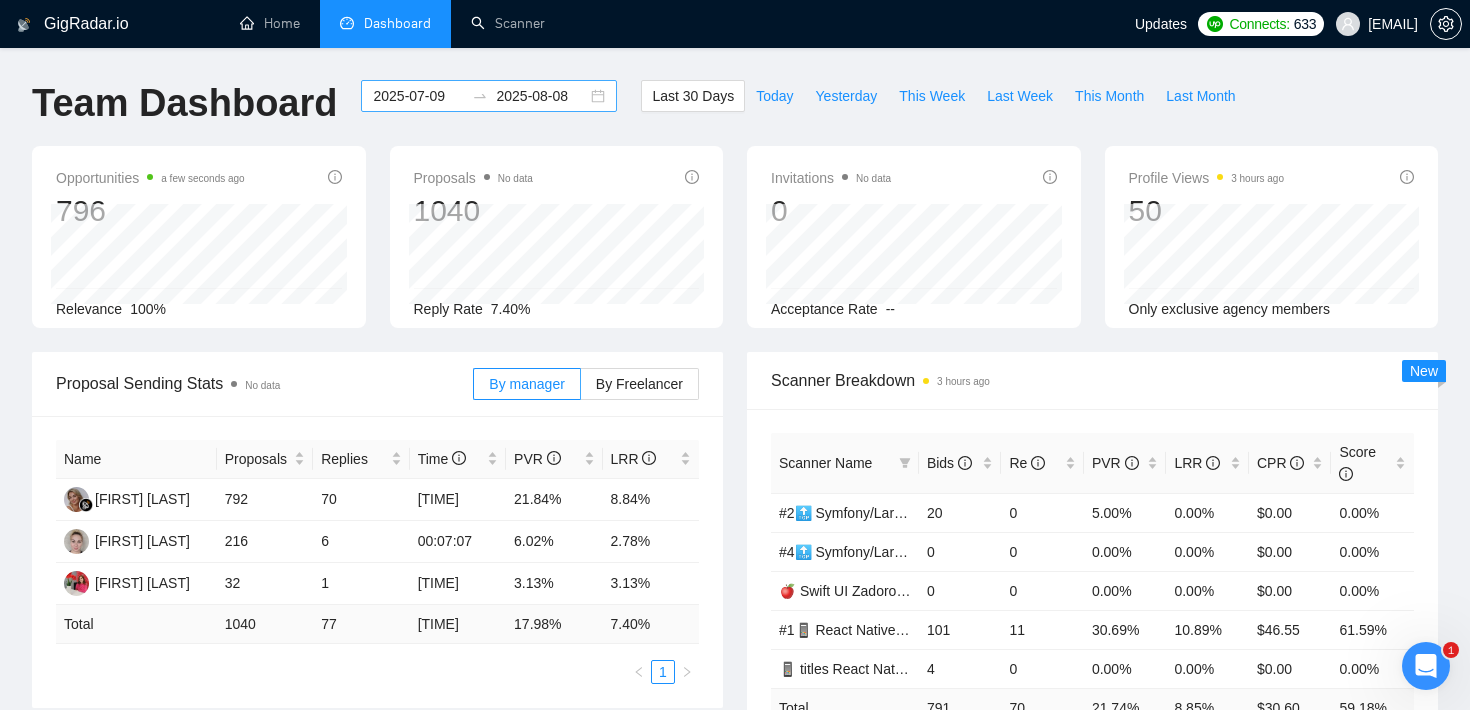 click on "2025-07-09" at bounding box center (418, 96) 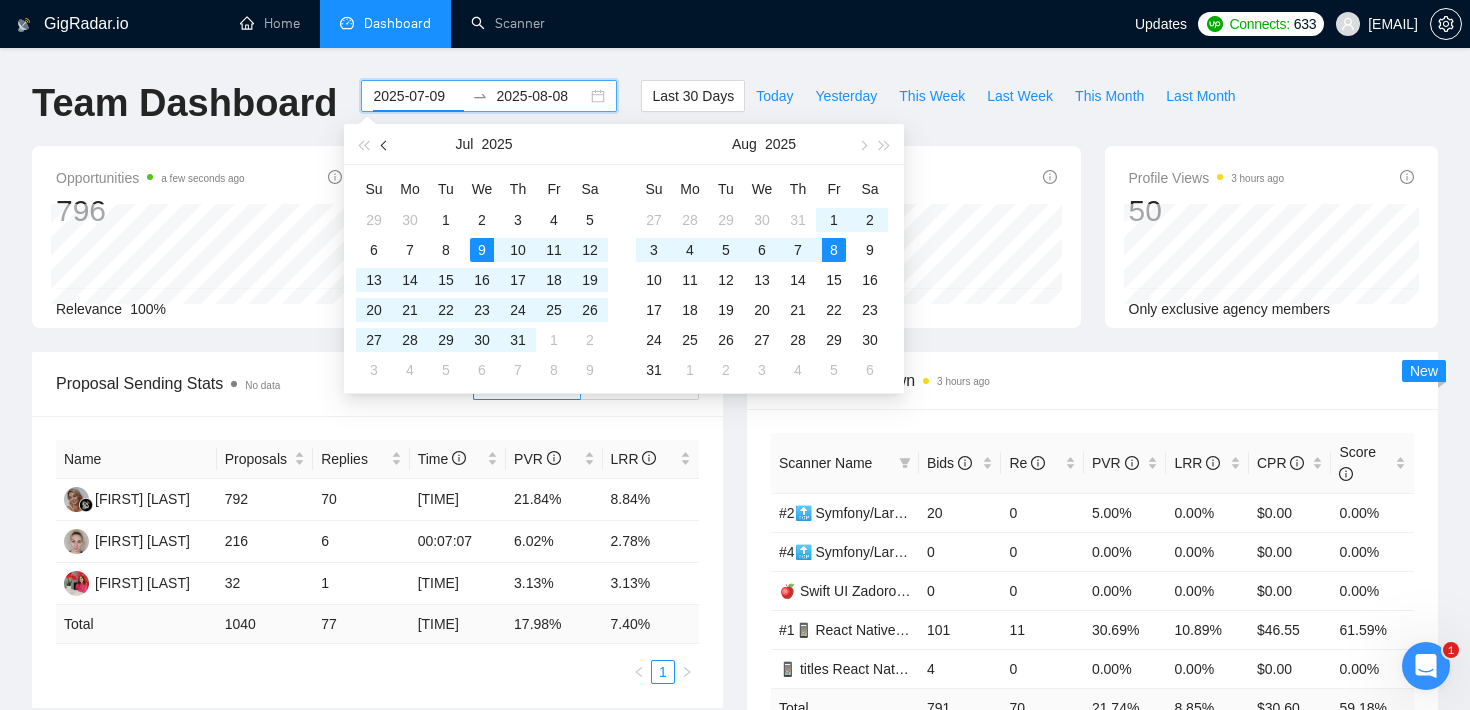 click at bounding box center (385, 144) 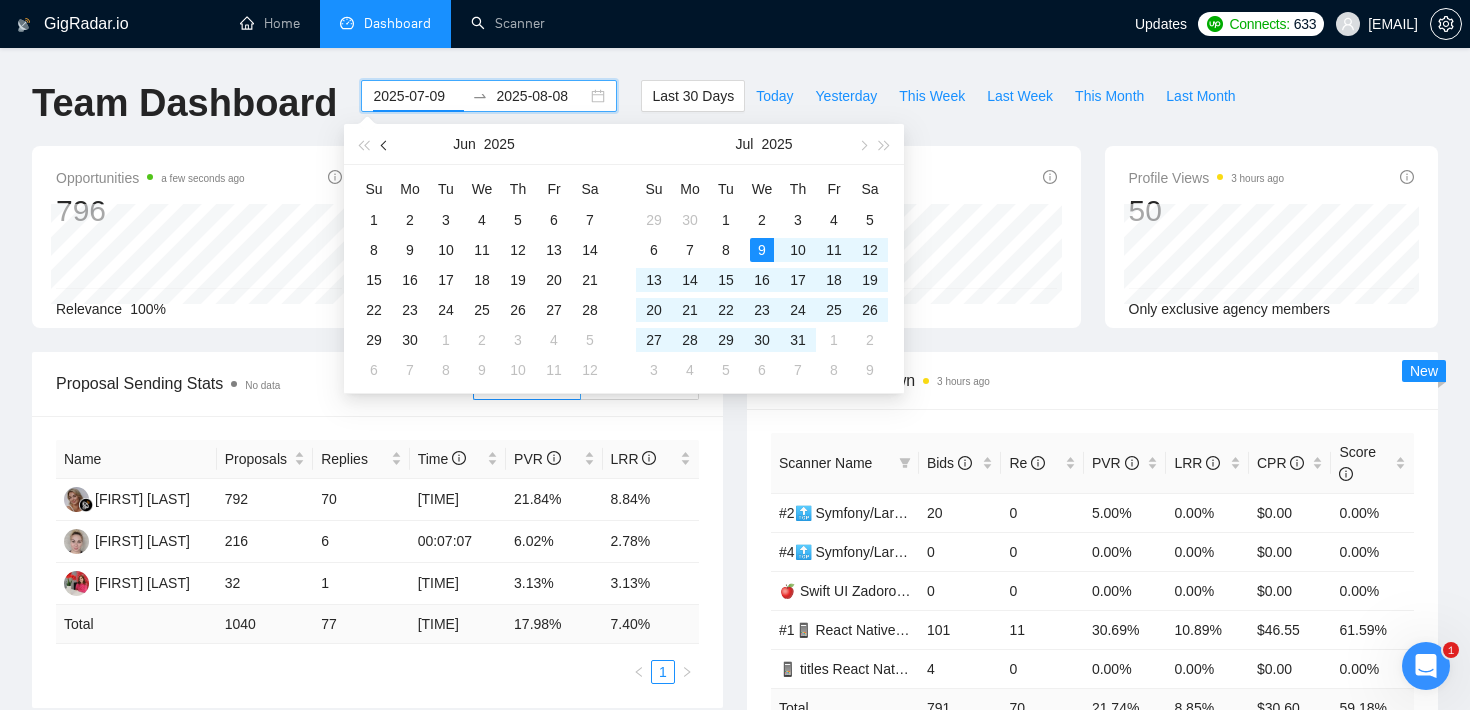 click at bounding box center (385, 144) 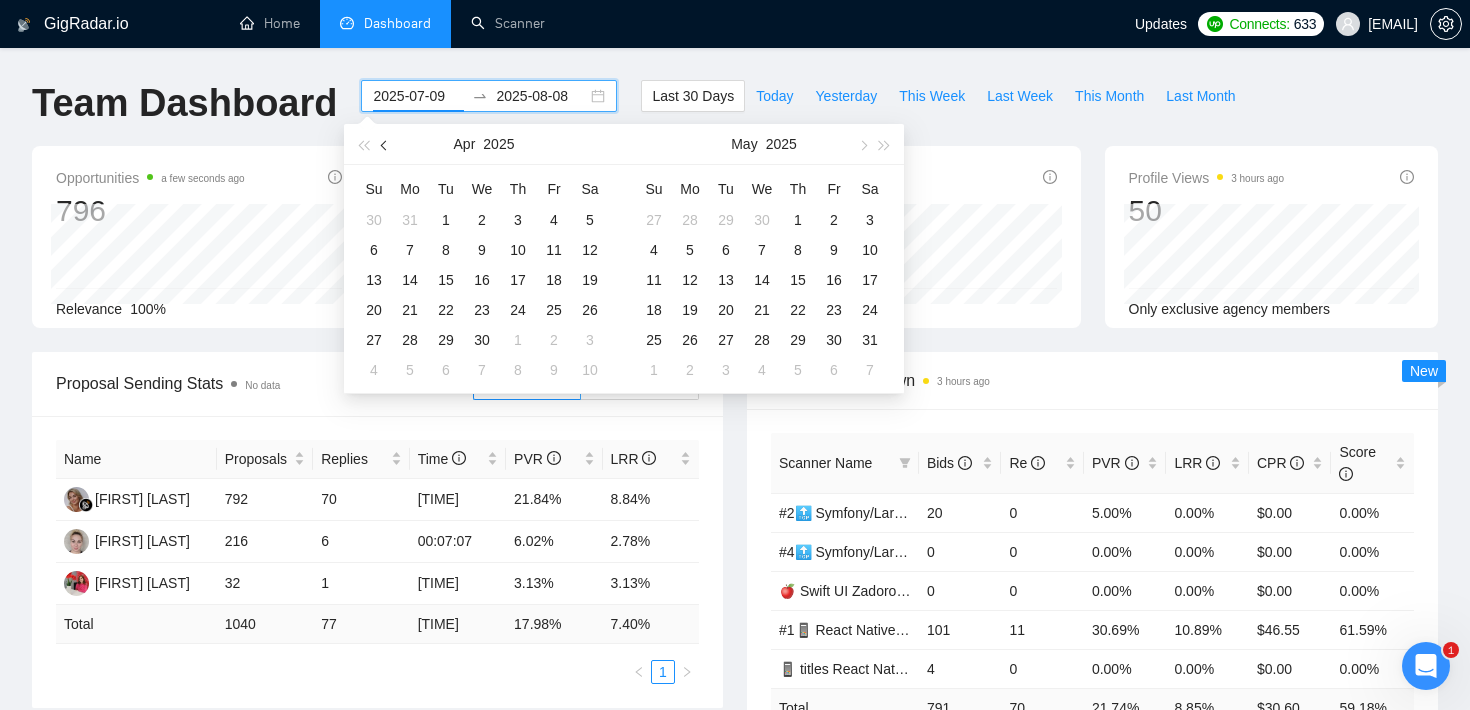 click at bounding box center (385, 144) 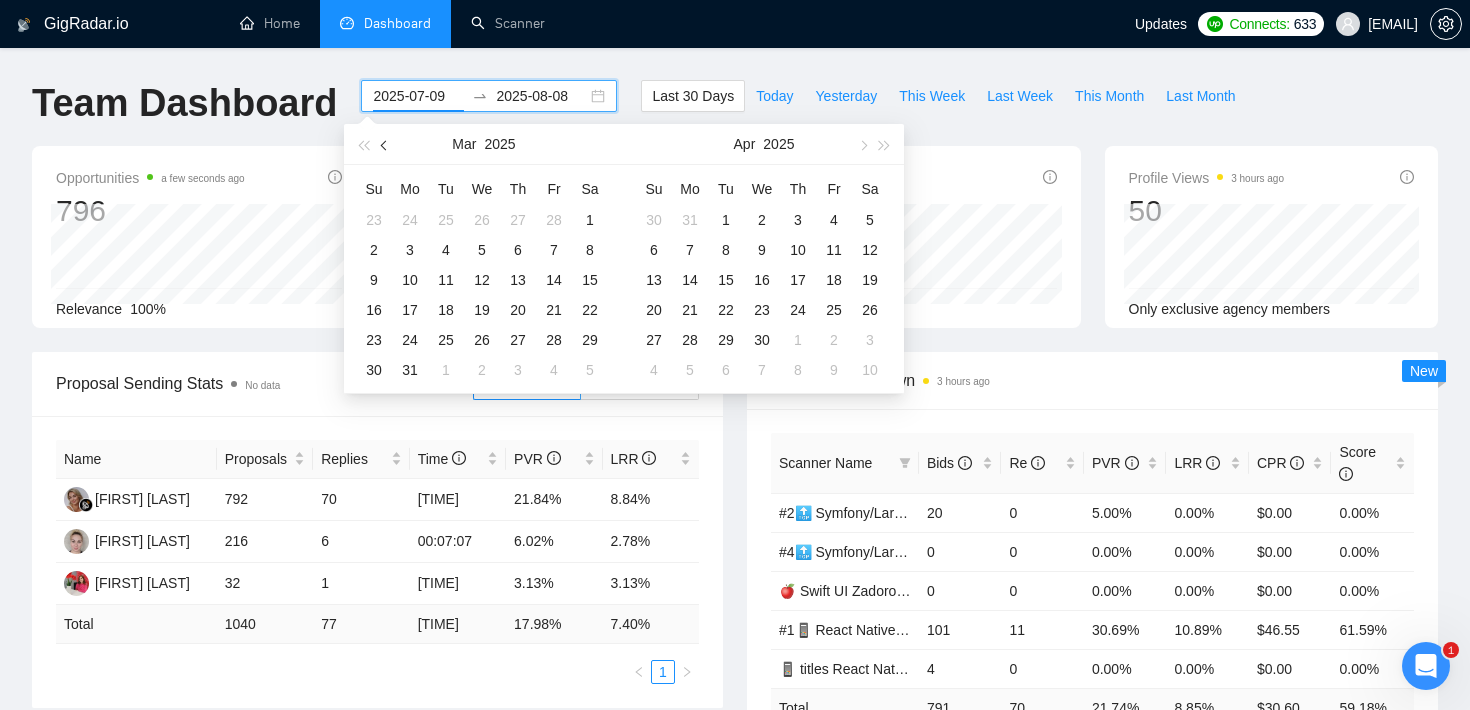 click at bounding box center [385, 144] 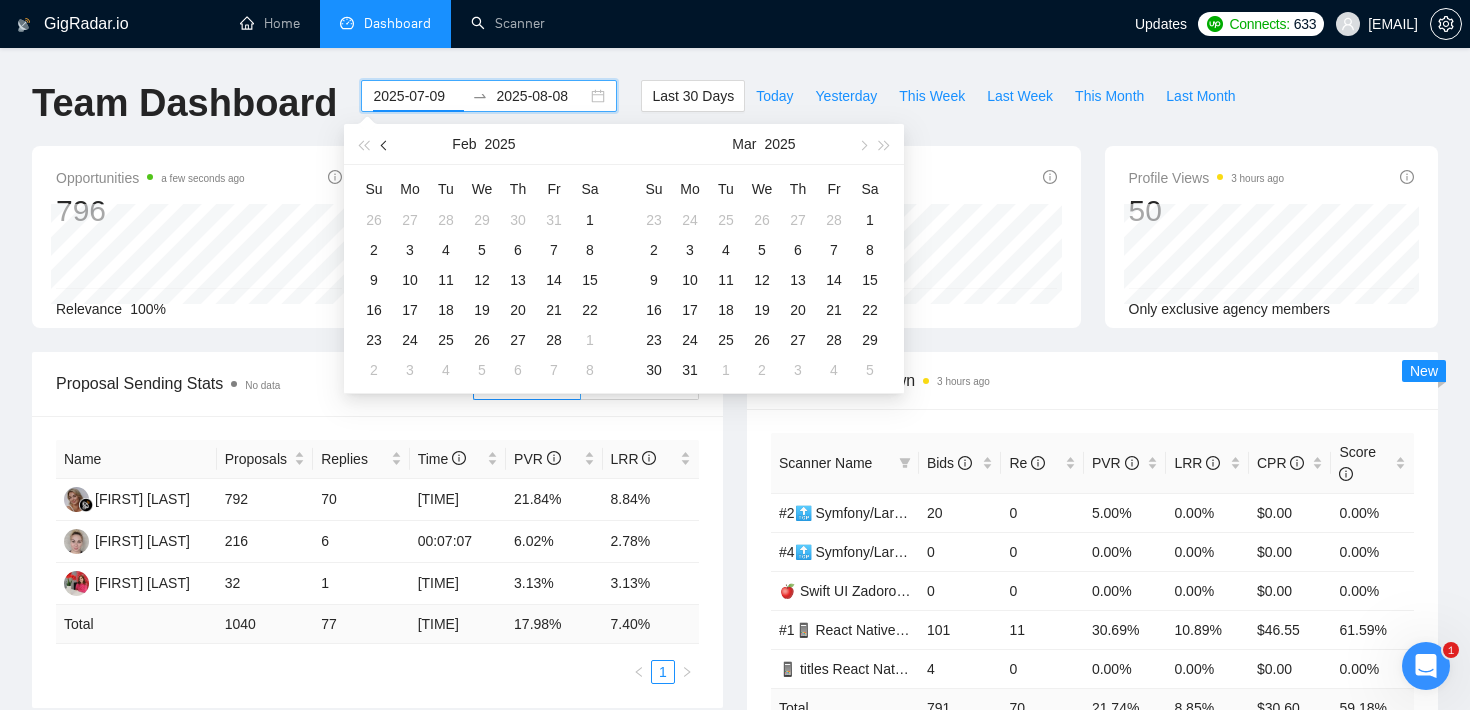 click at bounding box center [385, 144] 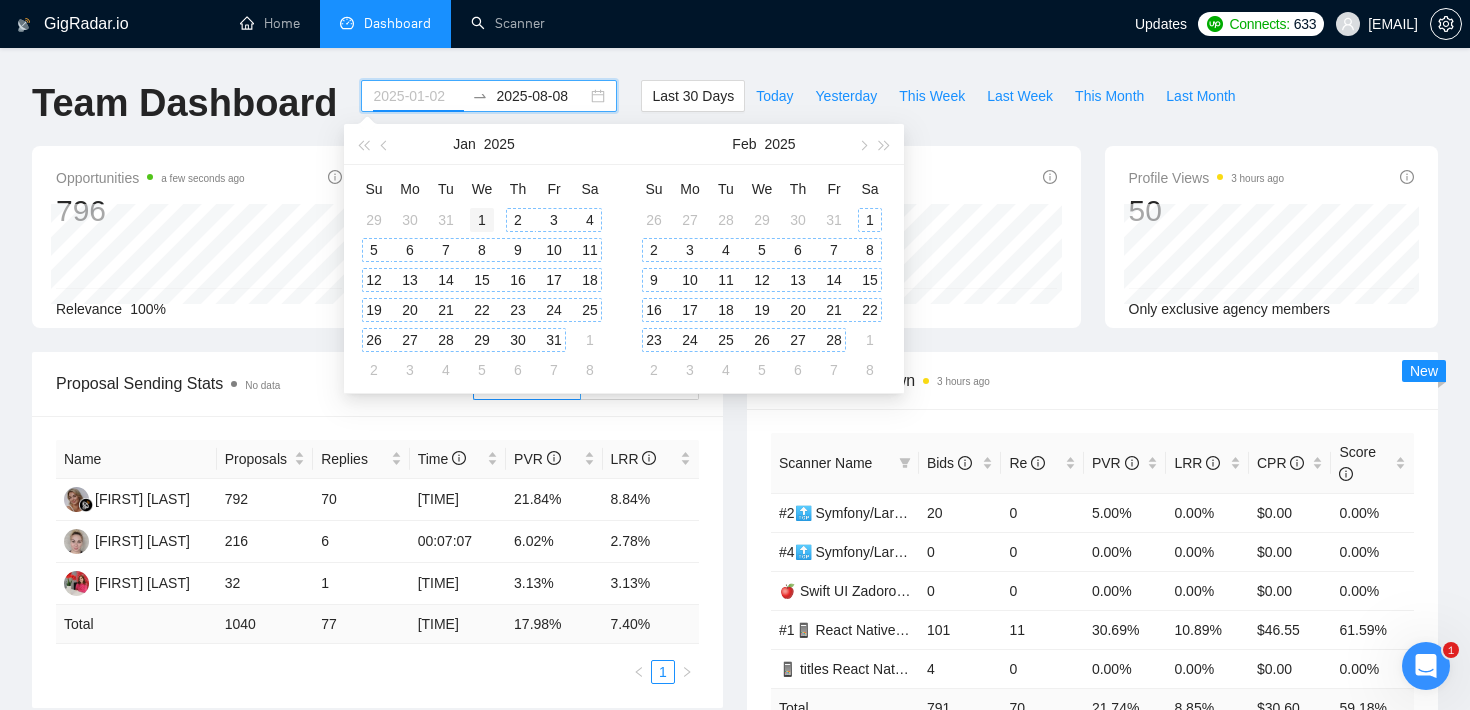 type on "2025-01-01" 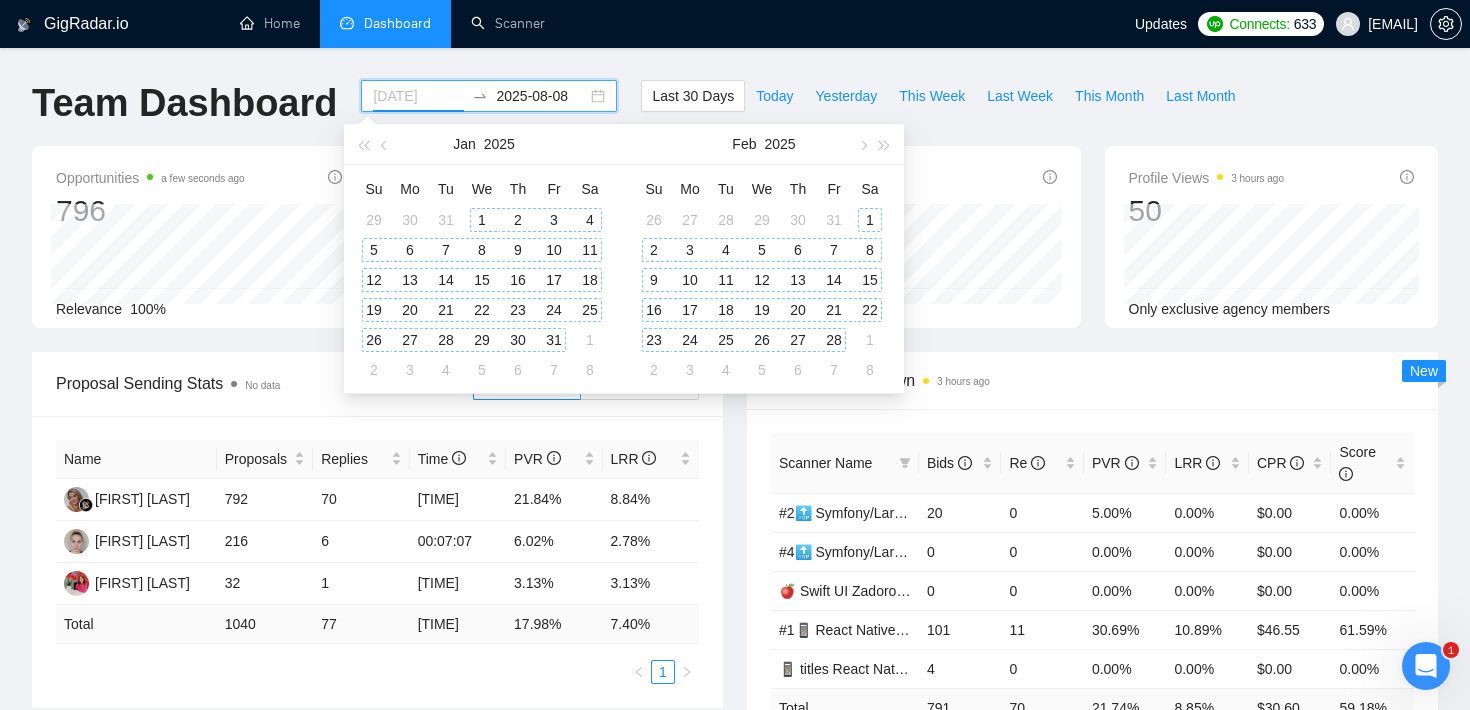 click on "1" at bounding box center [482, 220] 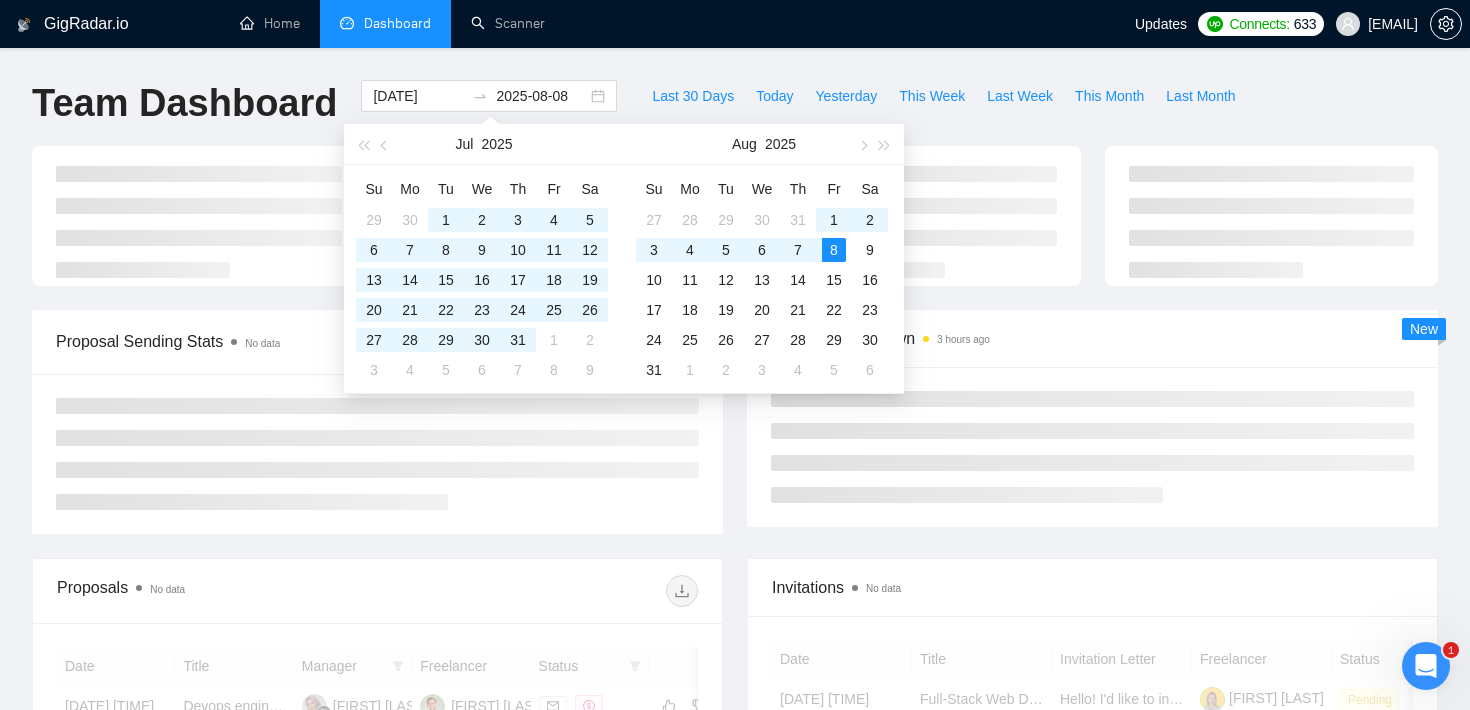 click on "GigRadar.io Home Dashboard Scanner Updates  Connects: 633 serhii.verzhbytskyi@snotor.pro Team Dashboard 2025-01-01 2025-08-08 Last 30 Days Today Yesterday This Week Last Week This Month Last Month Proposal Sending Stats No data By manager By Freelancer Scanner Breakdown 3 hours ago New Proposals No data Date Title Manager Freelancer Status               08 Aug, 2025 16:26 Devops engineer Marina Chernenko Evhen Poslavsky 08 Aug, 2025 15:41 Senior Full Stack Developer (Next.js + Python) – AI-Assisted Workflow Expert Tetiana Kokhanevych Oleksandr Volik 08 Aug, 2025 12:28 Front End Redesign for Current Website Dashboard Tetiana Kokhanevych Oleksandr Volik 08 Aug, 2025 12:24 Laravel Developer for Mobile Push Notifications (Consulting + Implementation) Tetiana Kokhanevych Oleksandr Volik 08 Aug, 2025 12:01 Full Stack Developer – Next.js, Tailwind, Supabase, Stripe, Cloudflare Tetiana Kokhanevych Oleksandr Volik 08 Aug, 2025 11:50 Attio whatsapp linking to track interactions Marina Chernenko 1 2 3 4 5 105" at bounding box center (735, 674) 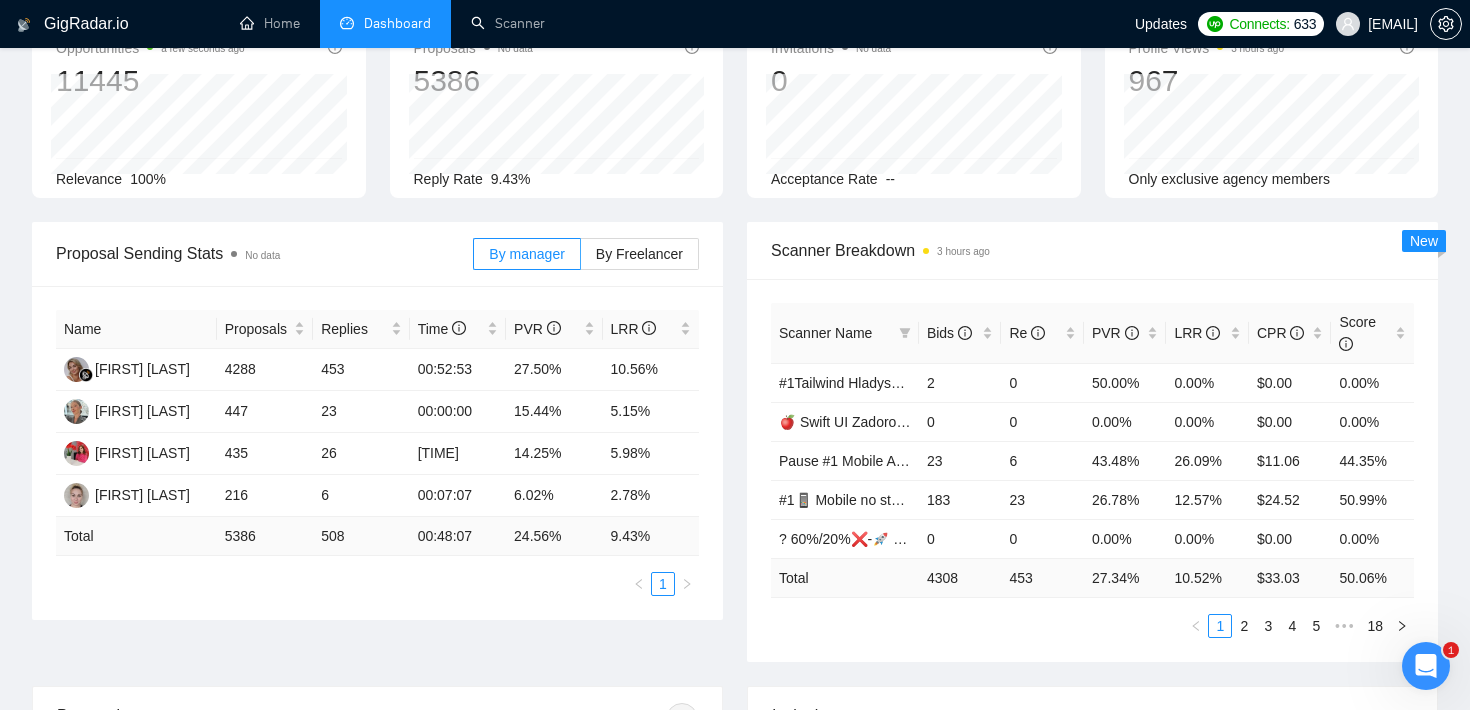 scroll, scrollTop: 0, scrollLeft: 0, axis: both 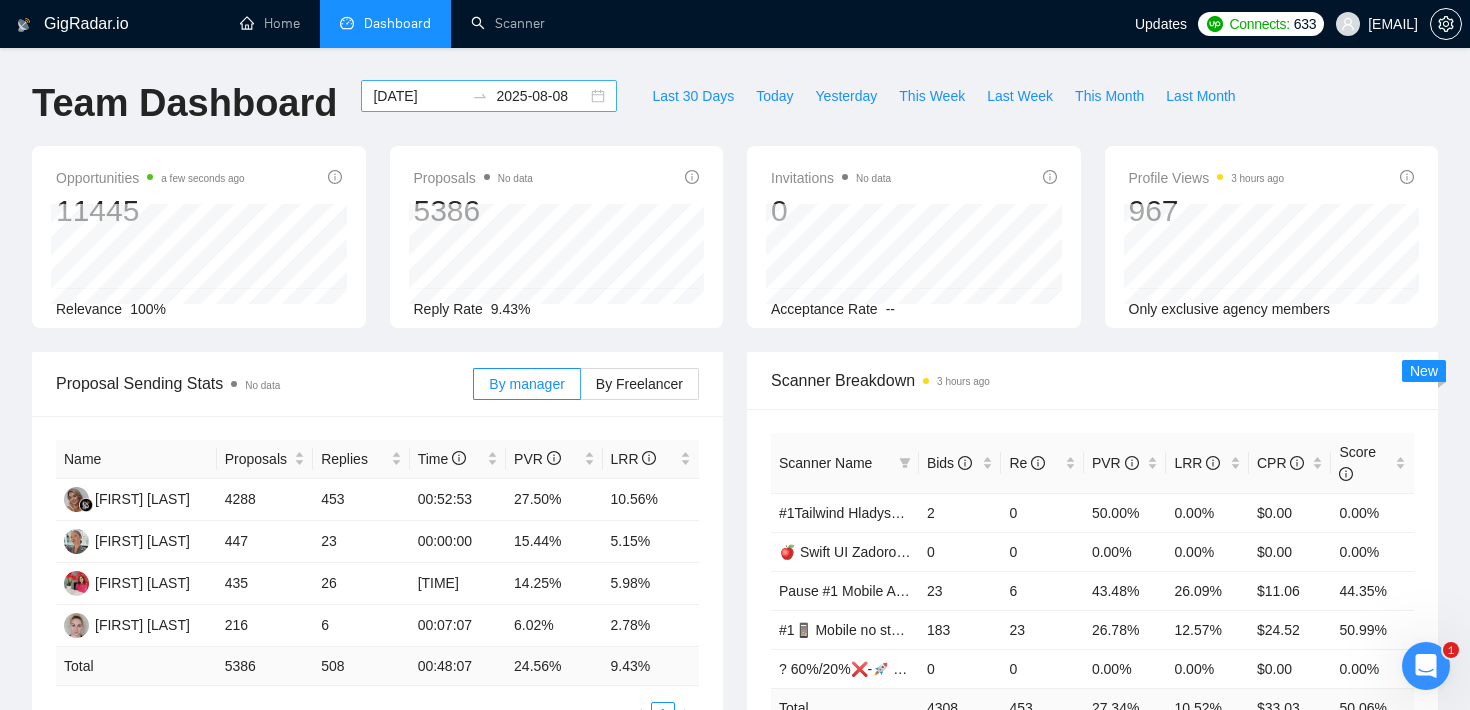 click at bounding box center [480, 96] 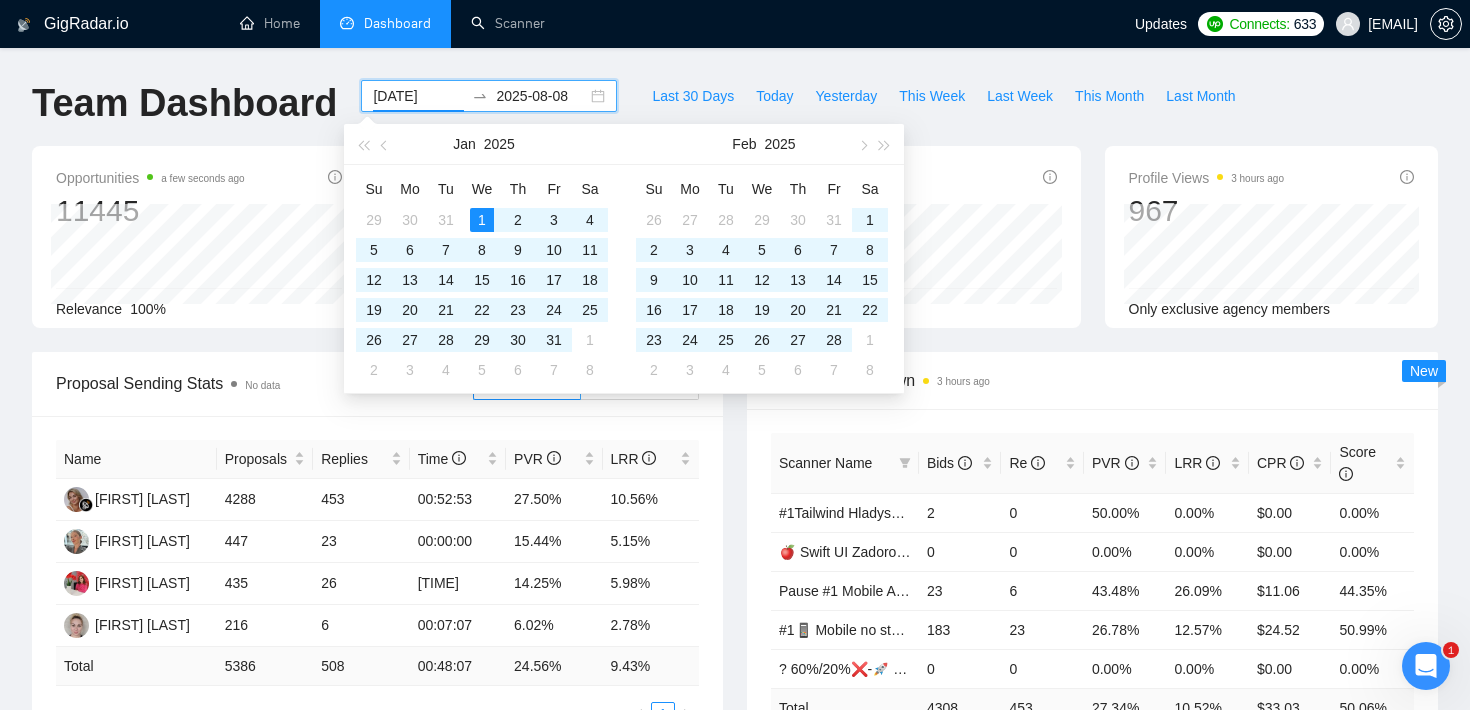 click on "GigRadar.io Home Dashboard Scanner Updates  Connects: 633 serhii.verzhbytskyi@snotor.pro Team Dashboard 2025-01-01 2025-08-08 Last 30 Days Today Yesterday This Week Last Week This Month Last Month Opportunities a few seconds ago 11445   Relevance 100% Proposals No data 5386   2025-07-25
Sent 41
Replied 3 Reply Rate 9.43% Invitations No data 0   Acceptance Rate -- Profile Views 3 hours ago 967   Only exclusive agency members Proposal Sending Stats No data By manager By Freelancer Name Proposals Replies Time   PVR   LRR   Marina Chernenko 4288 453 00:52:53 27.50% 10.56% Iryna Gonta 447 23 00:00:00 15.44% 5.15% Olena Tsiuzik 435 26 01:10:59 14.25% 5.98% Tetiana Kokhanevych 216 6 00:07:07 6.02% 2.78% Total 5386 508 00:48:07 24.56 % 9.43 % 1 Scanner Breakdown 3 hours ago Scanner Name Bids   Re   PVR   LRR   CPR   Score   #1Tailwind Hladyshchuk 2 0 50.00% 0.00% $0.00 0.00% 🍎 Swift UI Zadorozhnyi (Tam) 0 0 0.00% 0.00% $0.00 0.00% Pause #1 Mobile App Design 23 6 43.48% 26.09% $11.06 0" at bounding box center [735, 803] 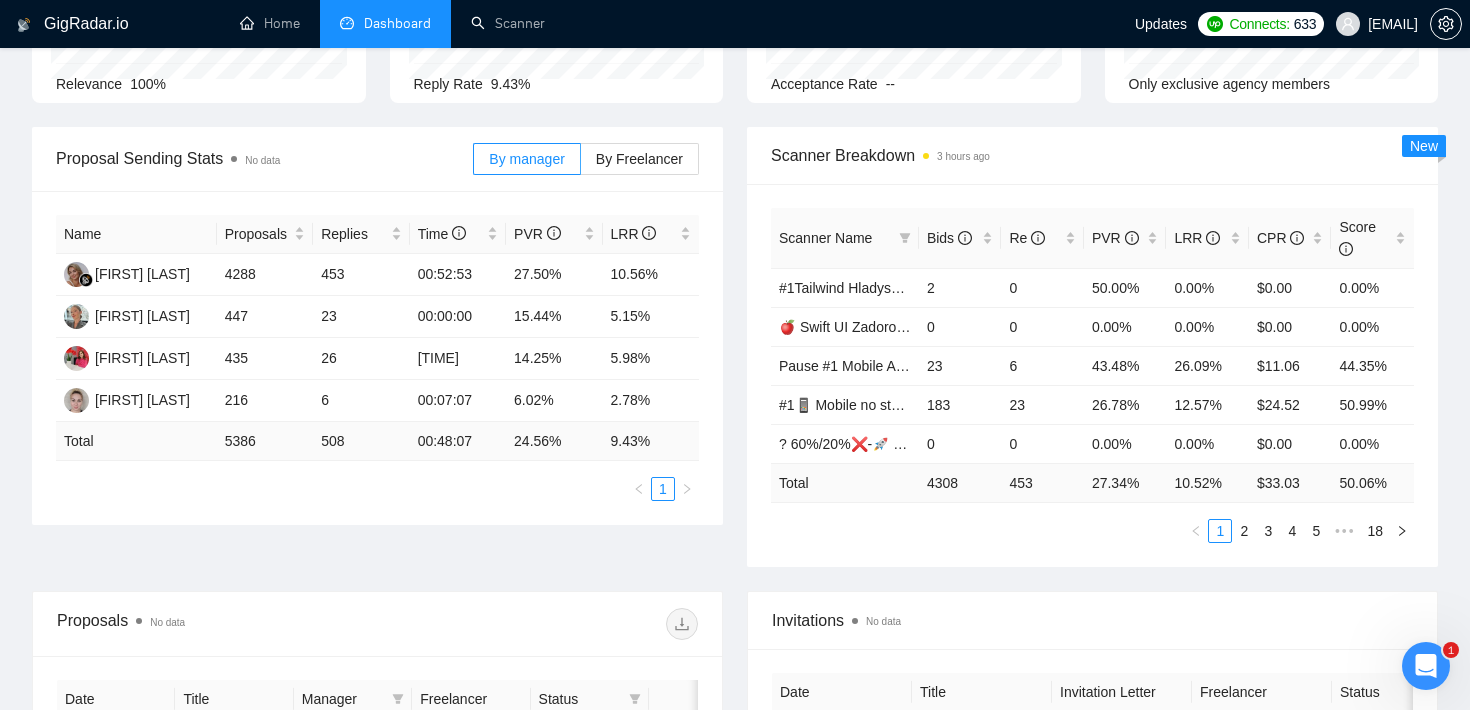 scroll, scrollTop: 229, scrollLeft: 0, axis: vertical 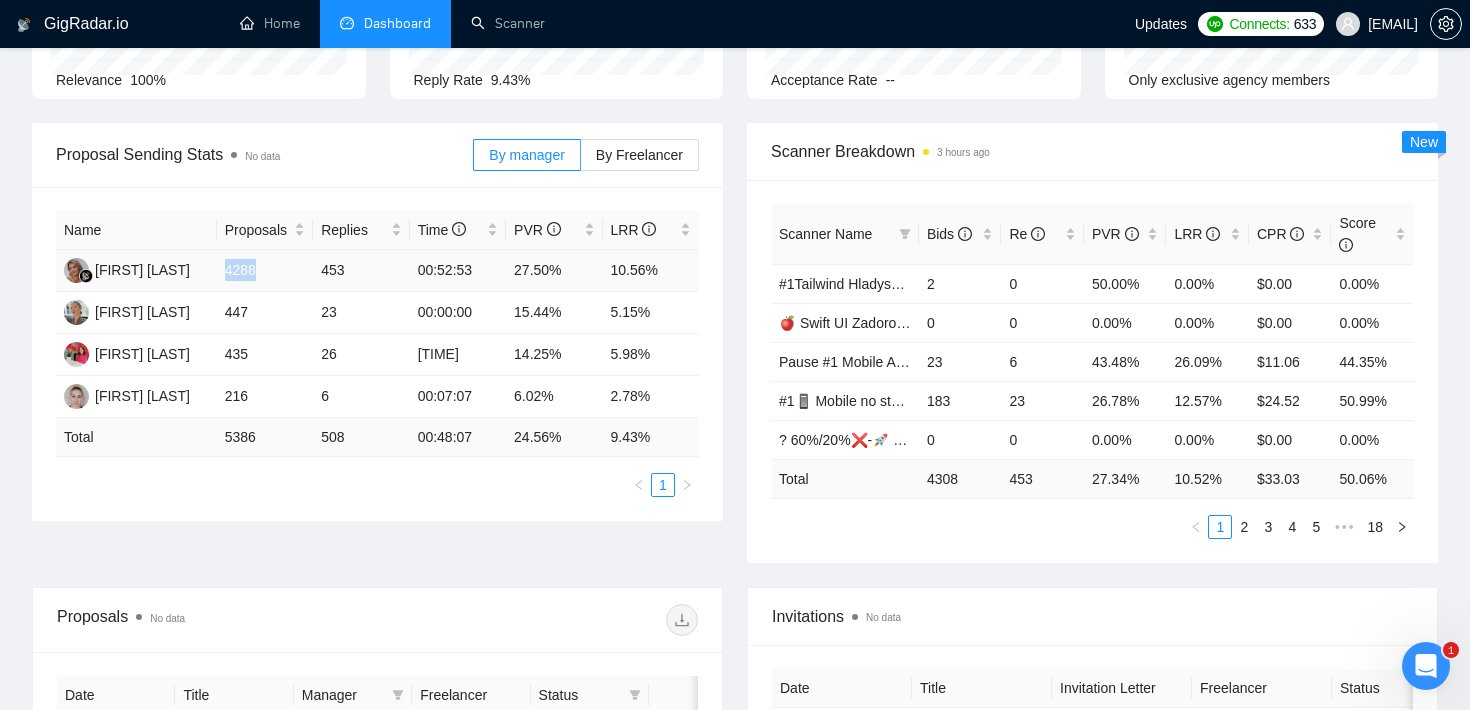 drag, startPoint x: 225, startPoint y: 266, endPoint x: 263, endPoint y: 265, distance: 38.013157 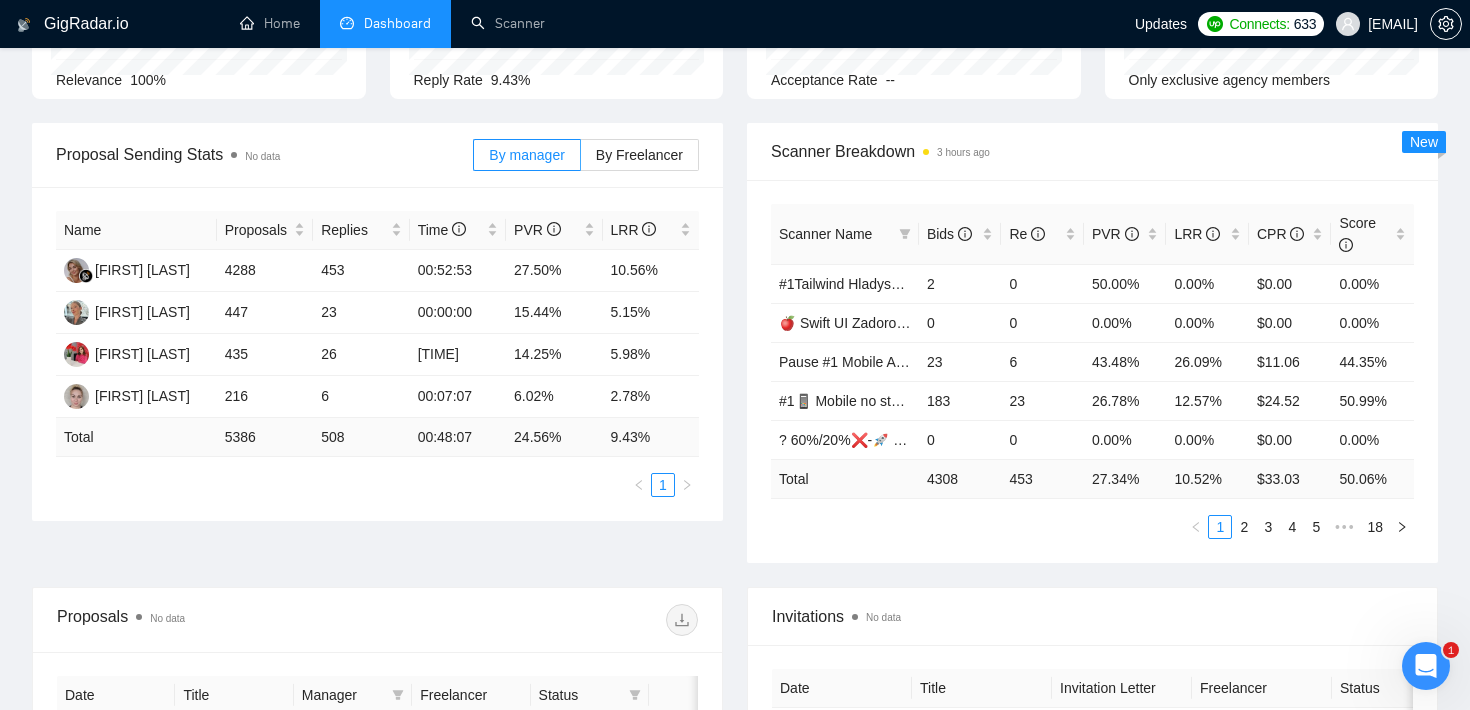 click on "Scanner Breakdown 3 hours ago Scanner Name Bids   Re   PVR   LRR   CPR   Score   #1Tailwind Hladyshchuk 2 0 50.00% 0.00% $0.00 0.00% 🍎 Swift UI Zadorozhnyi (Tam) 0 0 0.00% 0.00% $0.00 0.00% Pause #1 Mobile App Design 23 6 43.48% 26.09% $11.06 44.35% #1📱 Mobile no stack Evhen Tam (-iOS) 183 23 26.78% 12.57% $24.52 50.99% ? 60%/20%❌-🚀 Ruby on Rails. Serhii V 23/09 0 0 0.00% 0.00% $0.00 0.00% Total 4308 453 27.34 % 10.52 % $ 33.03 50.06 % 1 2 3 4 5 ••• 18 New" at bounding box center (1092, 343) 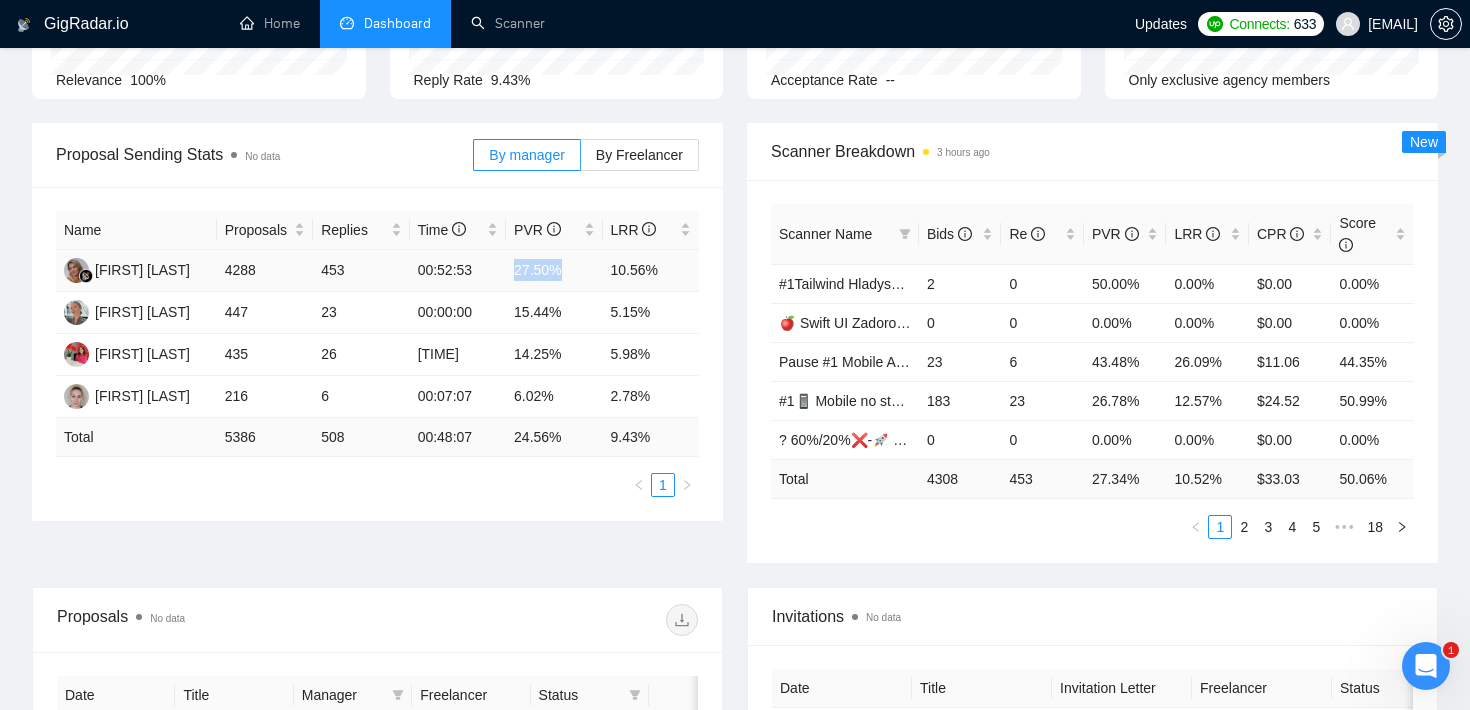 drag, startPoint x: 516, startPoint y: 268, endPoint x: 572, endPoint y: 268, distance: 56 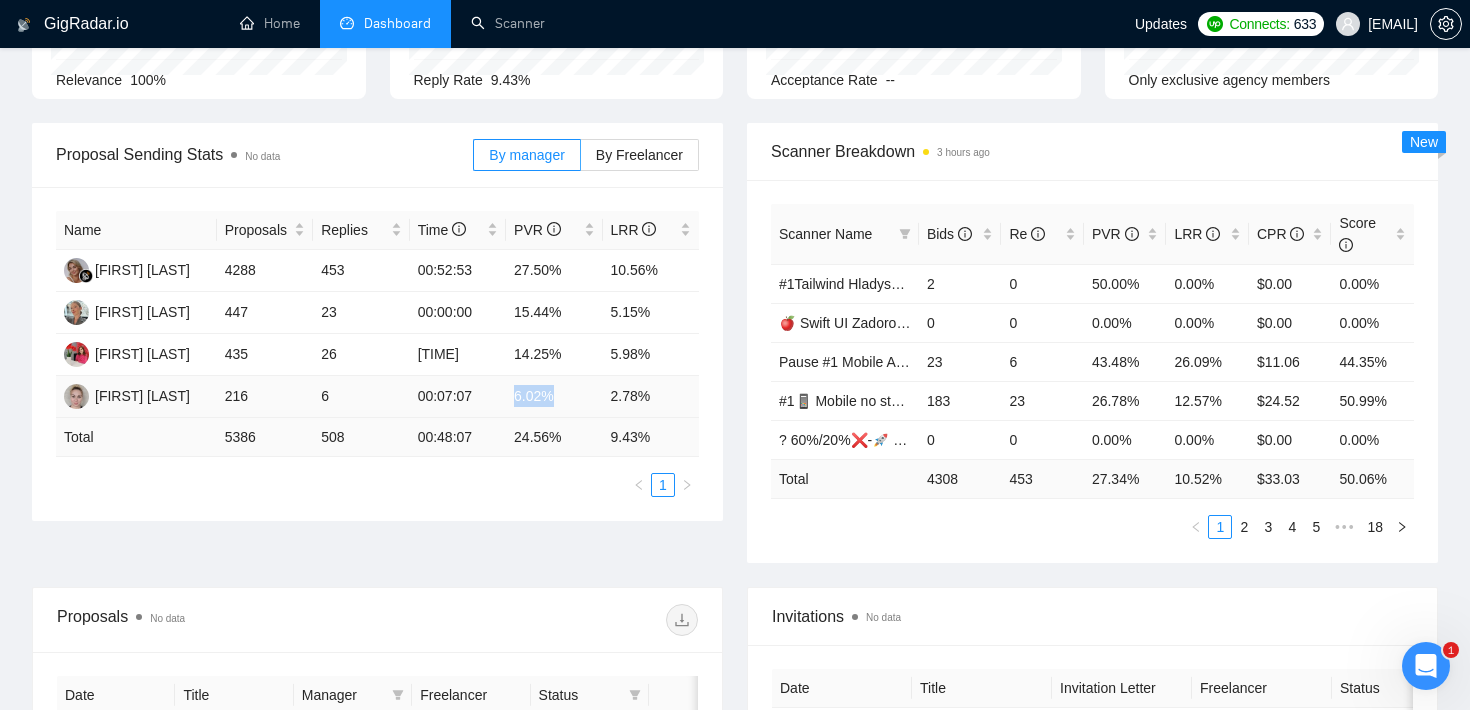 drag, startPoint x: 515, startPoint y: 393, endPoint x: 570, endPoint y: 398, distance: 55.226807 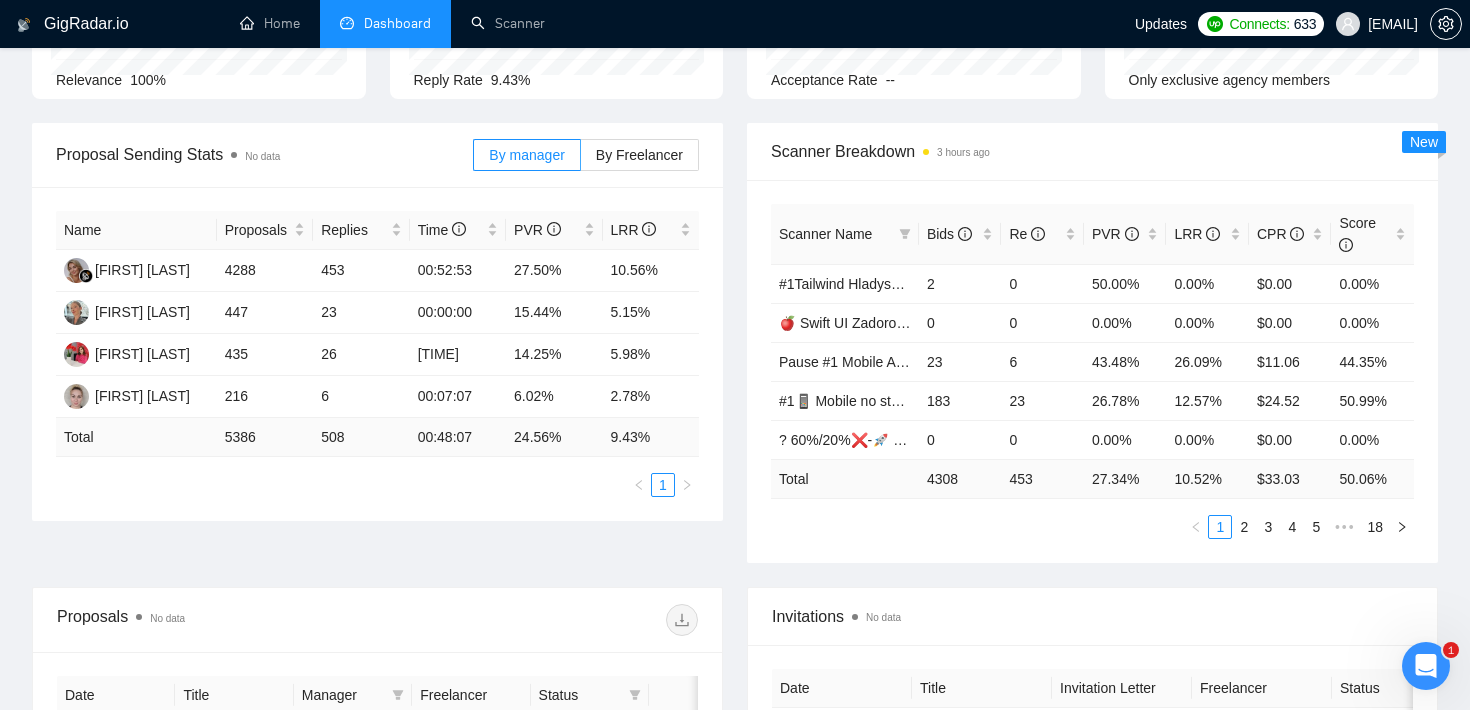 click on "Proposal Sending Stats No data By manager By Freelancer Name Proposals Replies Time   PVR   LRR   Marina Chernenko 4288 453 00:52:53 27.50% 10.56% Iryna Gonta 447 23 00:00:00 15.44% 5.15% Olena Tsiuzik 435 26 01:10:59 14.25% 5.98% Tetiana Kokhanevych 216 6 00:07:07 6.02% 2.78% Total 5386 508 00:48:07 24.56 % 9.43 % 1" at bounding box center [377, 322] 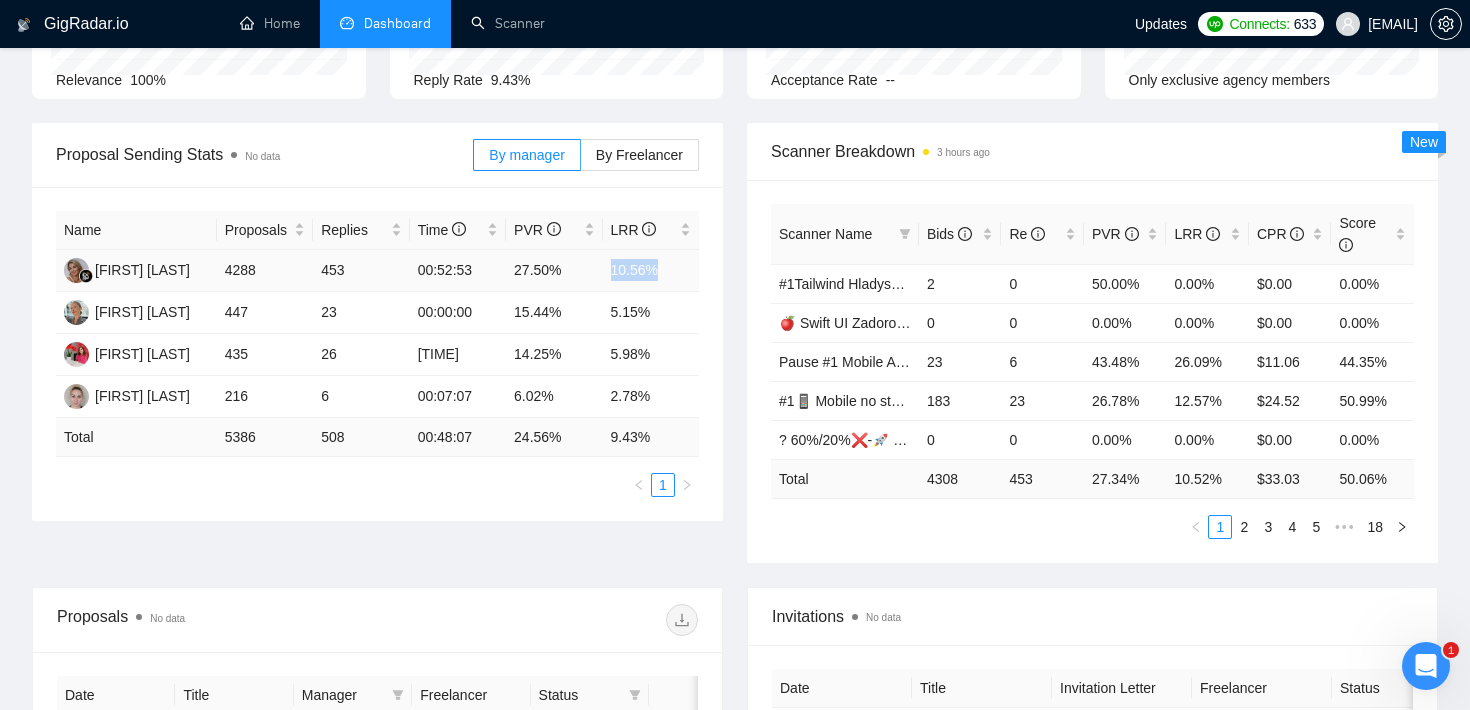 drag, startPoint x: 611, startPoint y: 272, endPoint x: 664, endPoint y: 271, distance: 53.009434 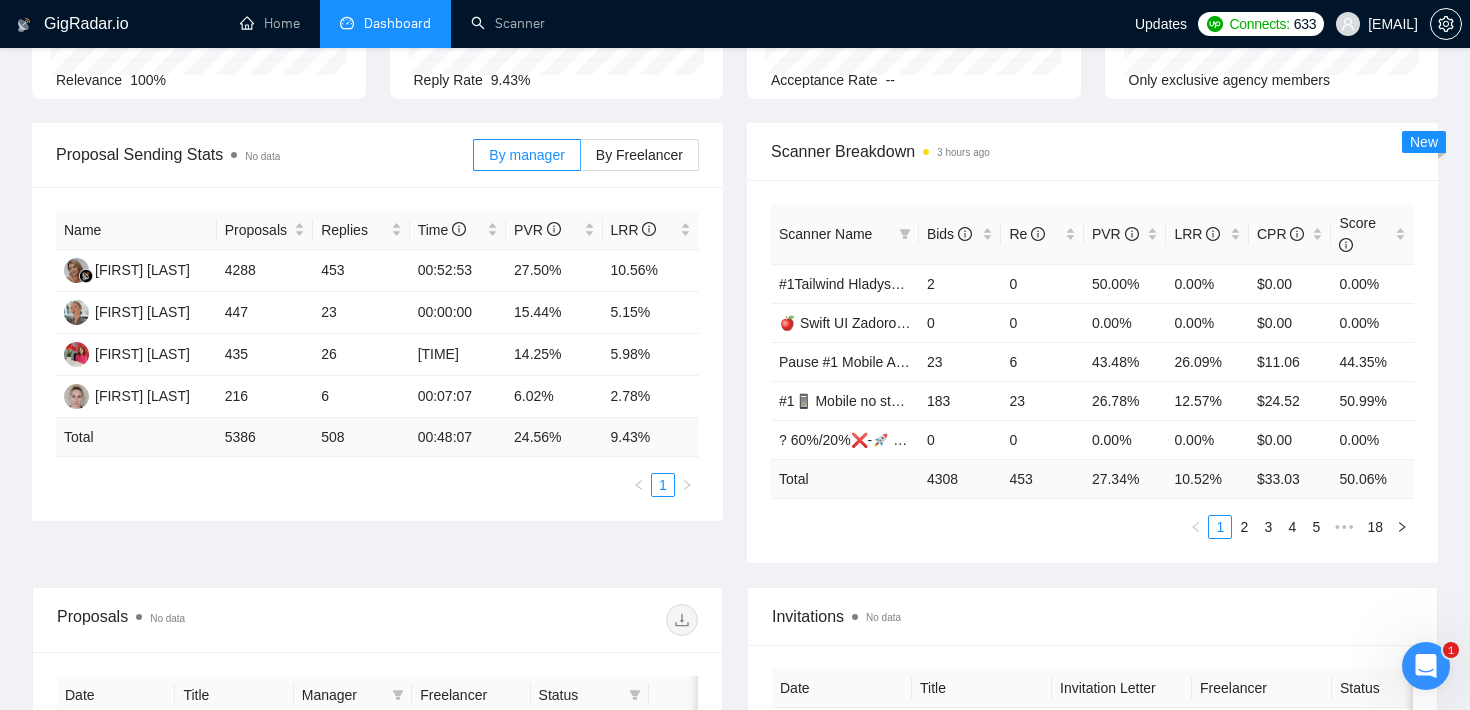 click on "Opportunities a few seconds ago 11445   Relevance 100% Proposals No data 5386   2025-07-25
Sent 41
Replied 3 Reply Rate 9.43% Invitations No data 0   Acceptance Rate -- Profile Views 3 hours ago 967   Only exclusive agency members" at bounding box center (735, 20) 